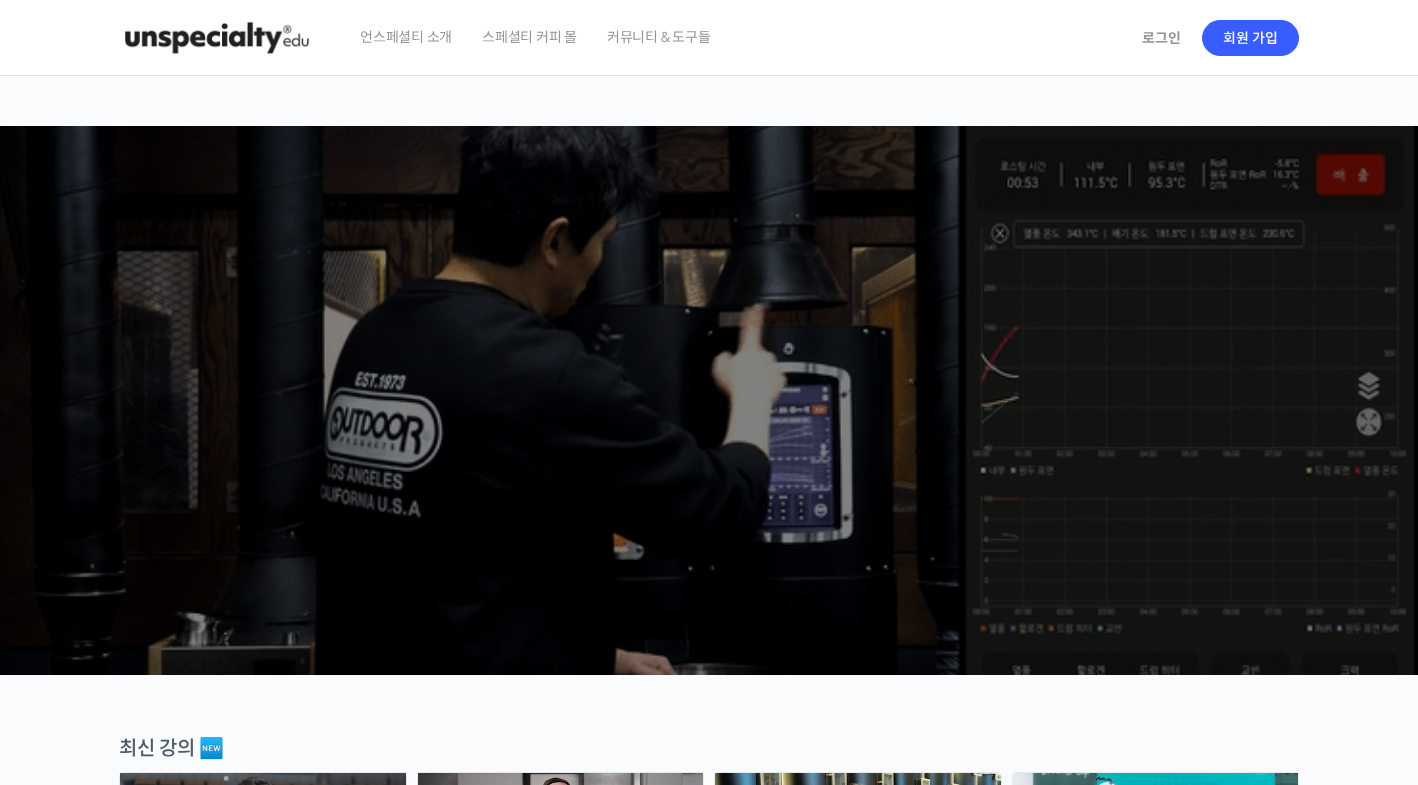 scroll, scrollTop: 6, scrollLeft: 0, axis: vertical 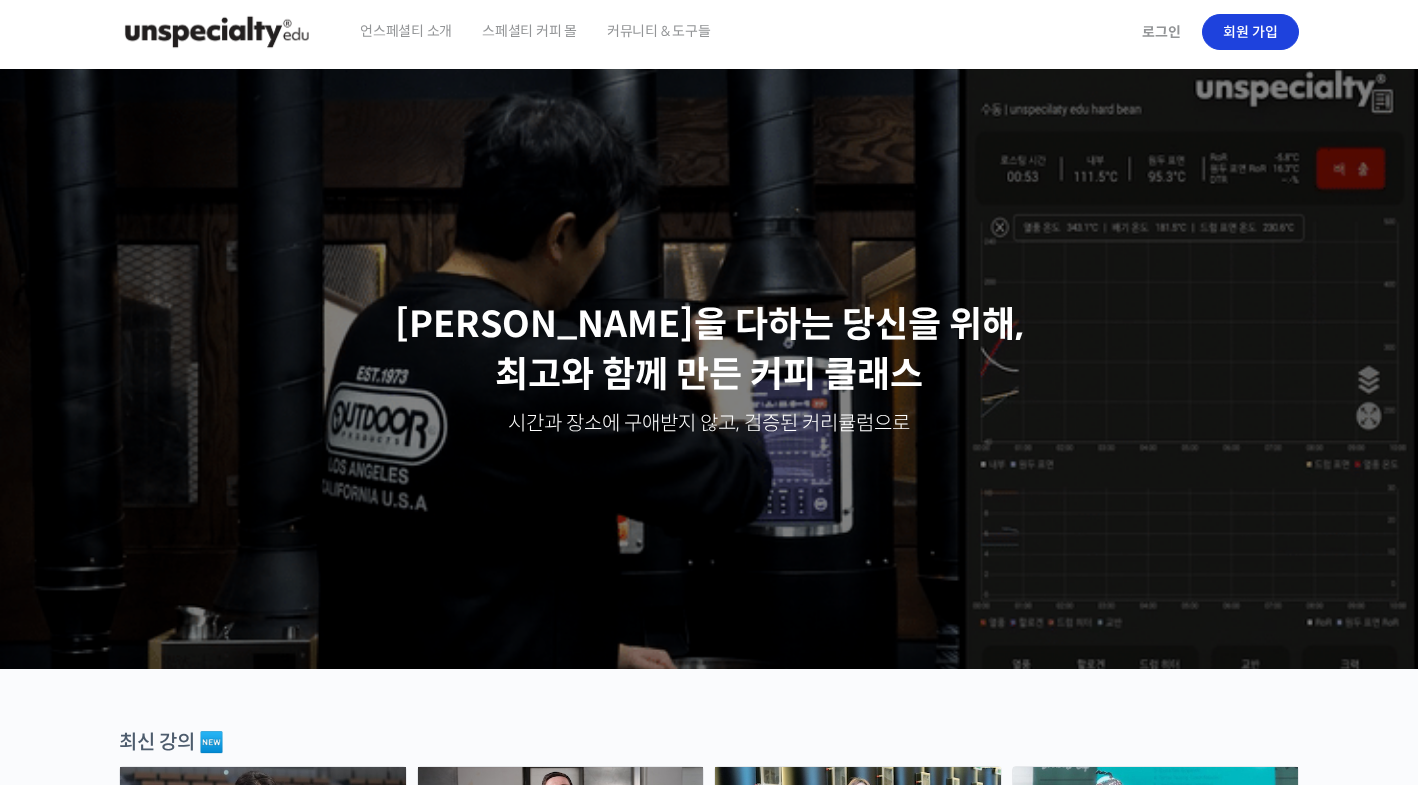 click on "회원 가입" at bounding box center (1250, 32) 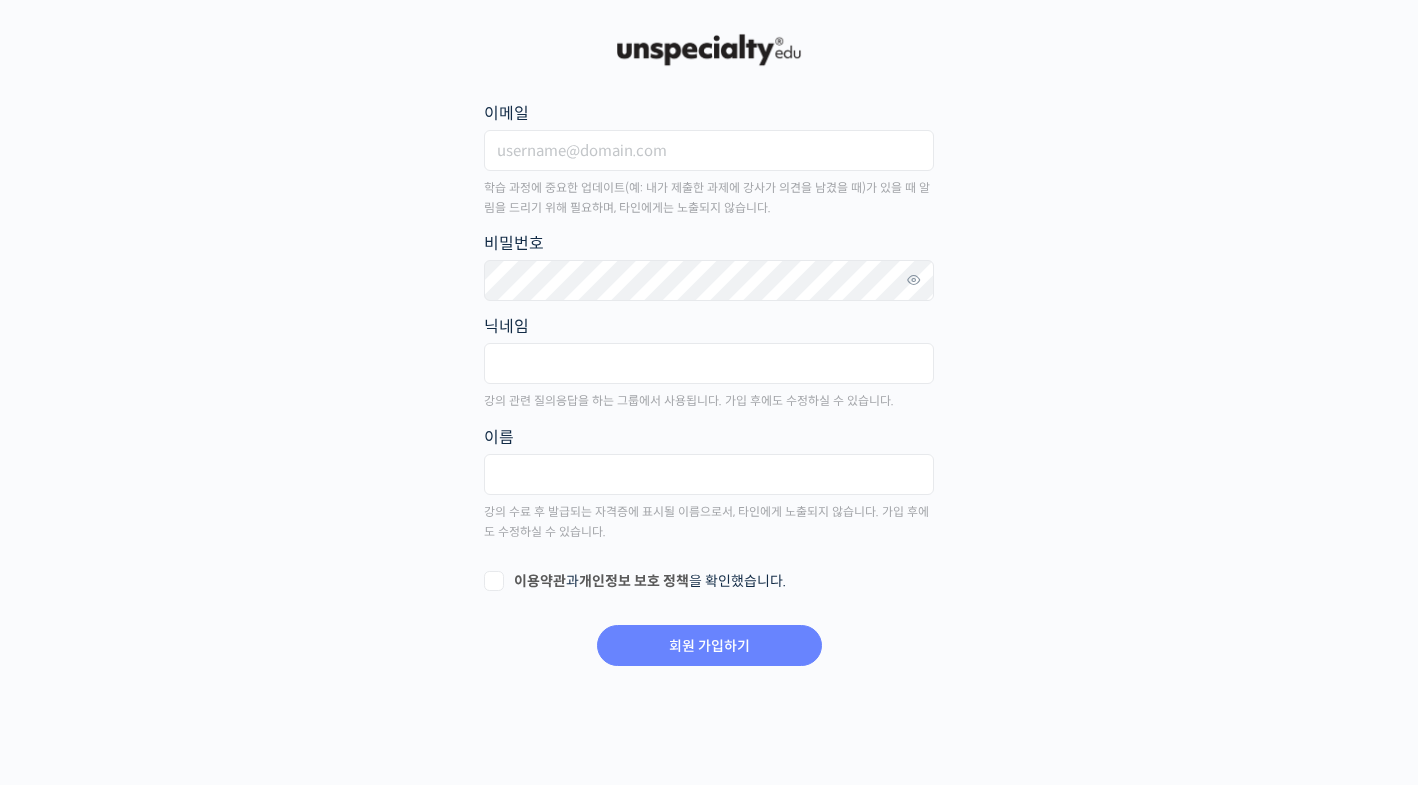 scroll, scrollTop: 0, scrollLeft: 0, axis: both 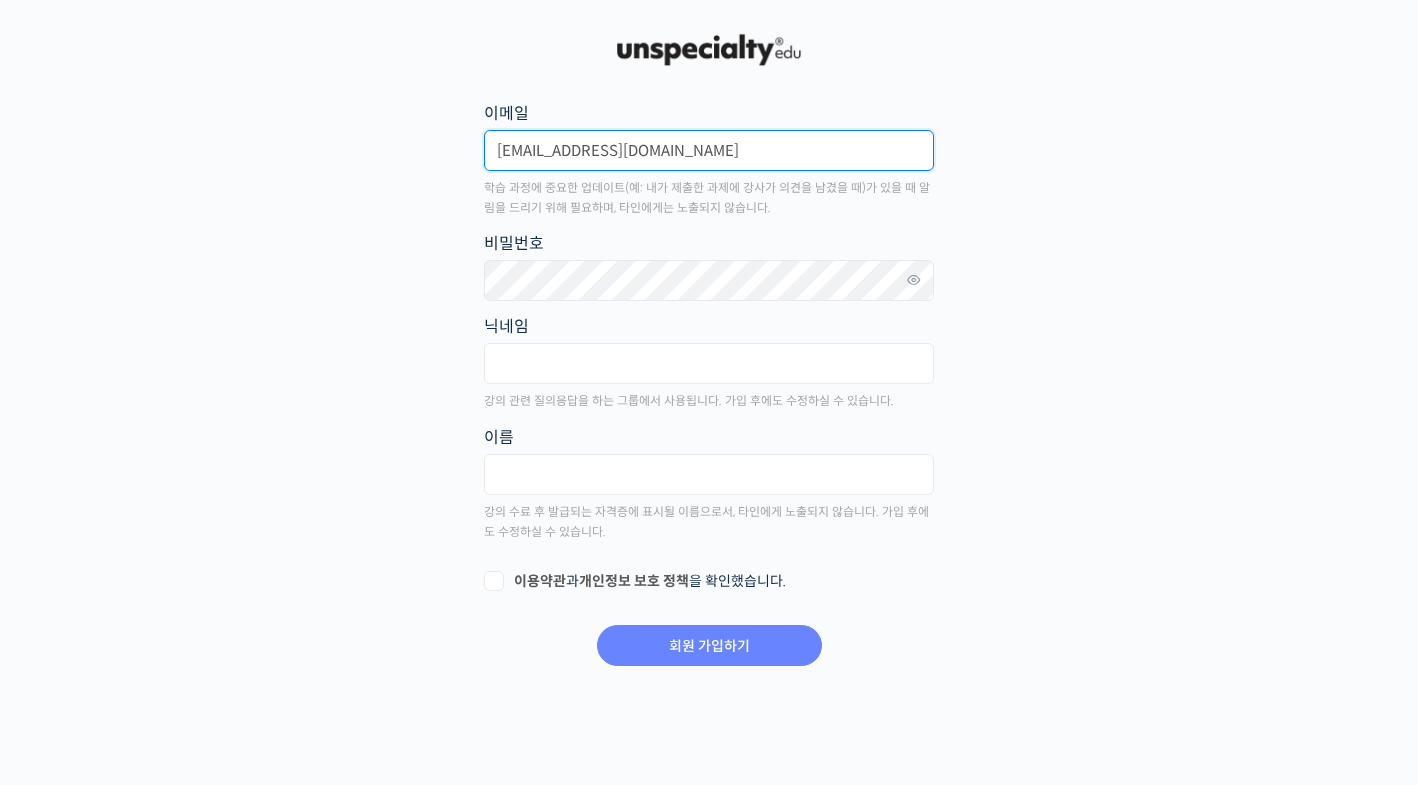 type on "[EMAIL_ADDRESS][DOMAIN_NAME]" 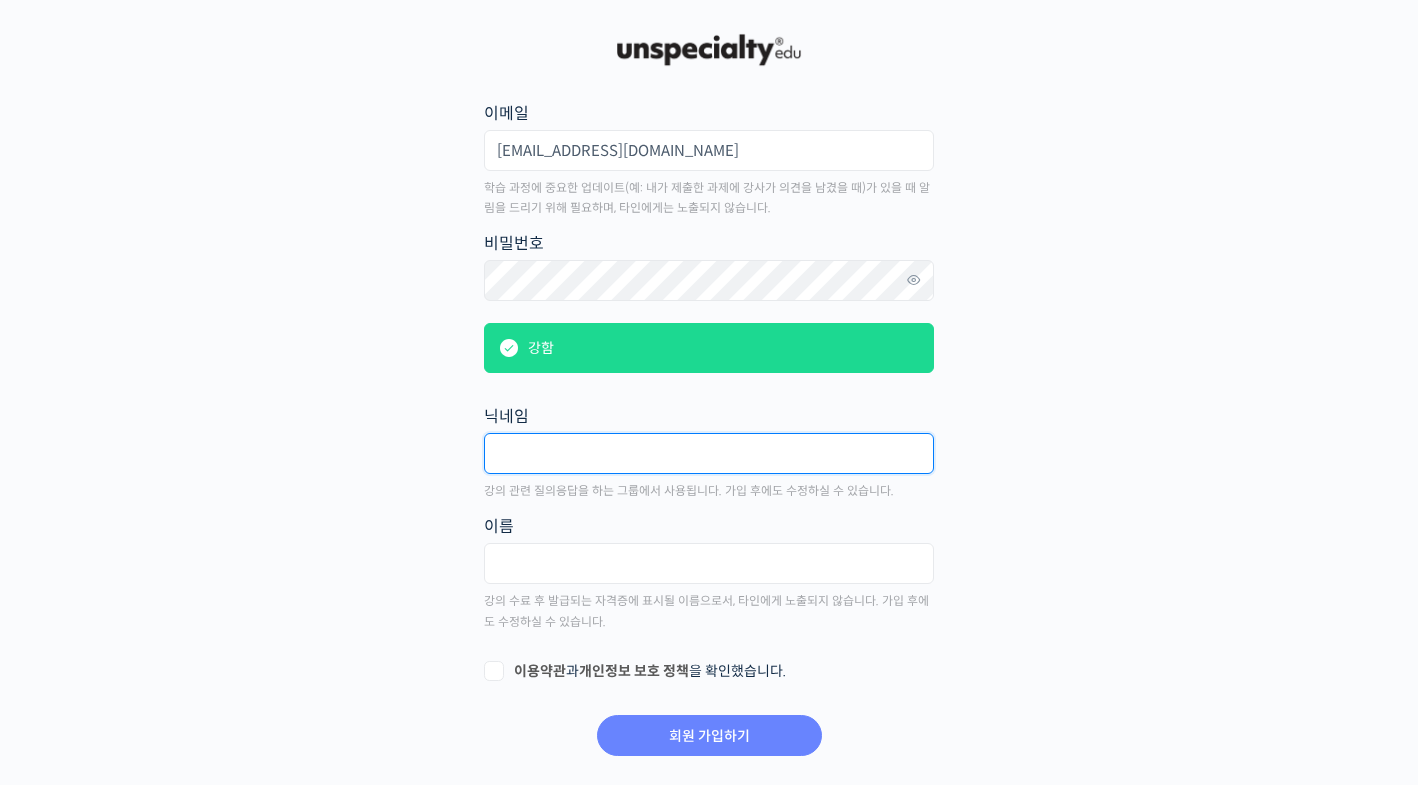 click at bounding box center [709, 453] 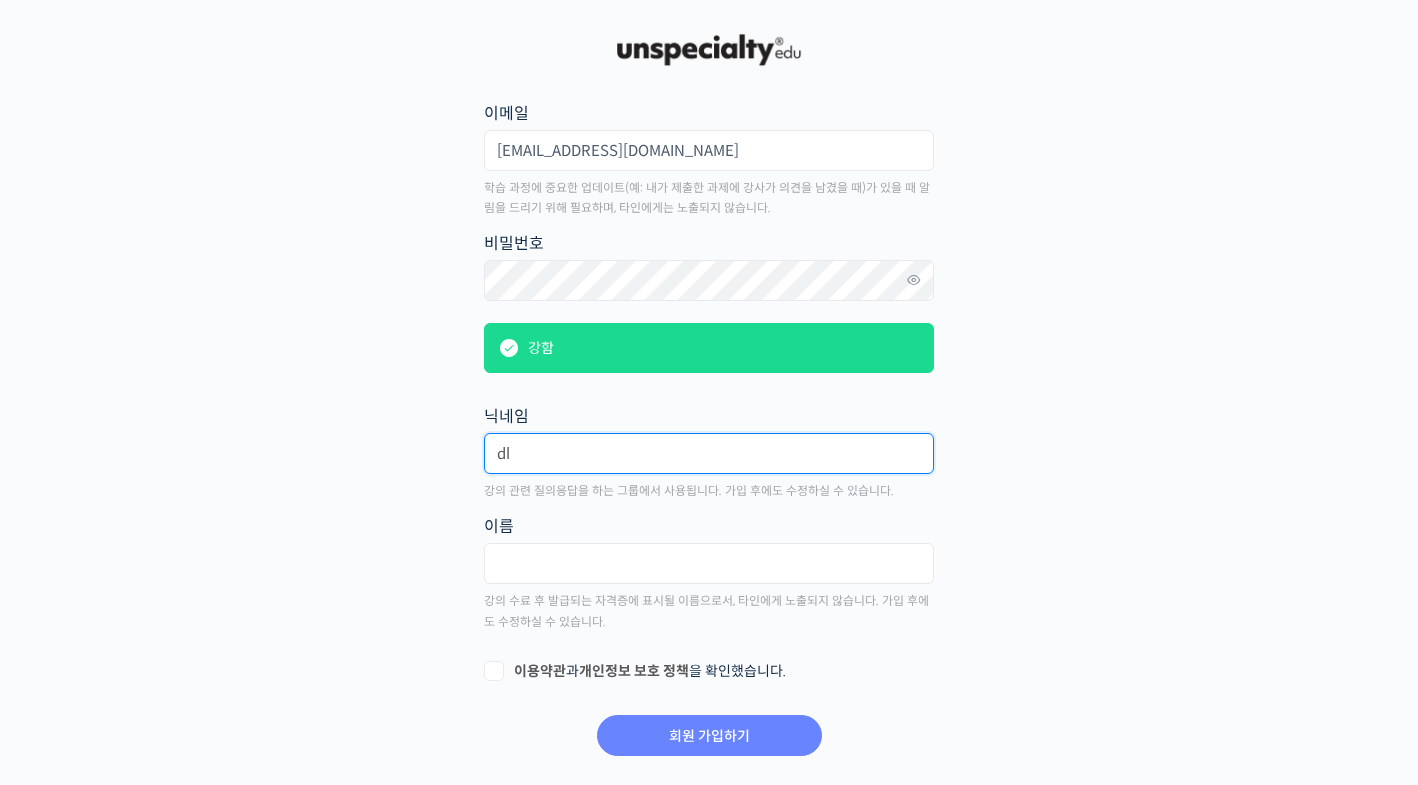 type on "d" 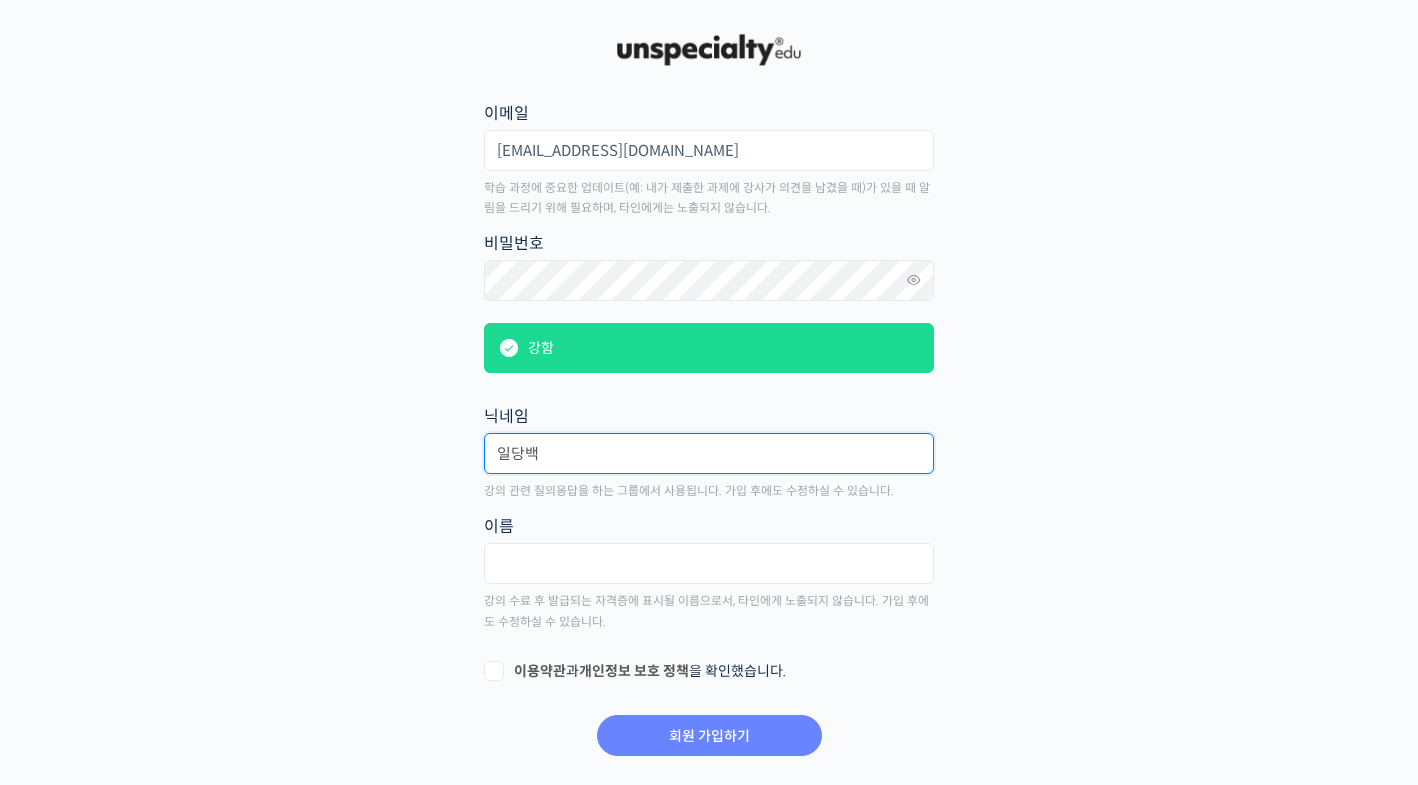 type on "일당백" 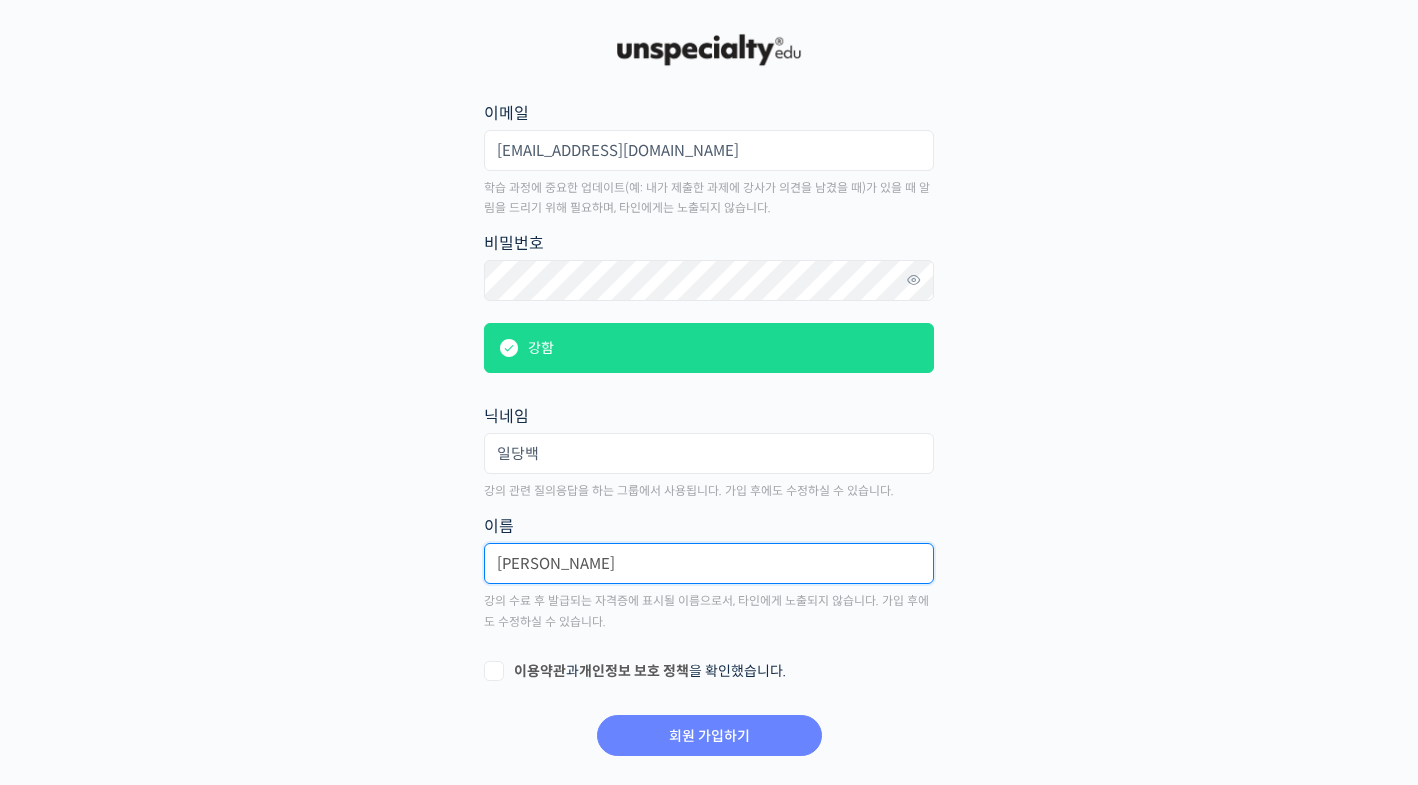 type on "최명준" 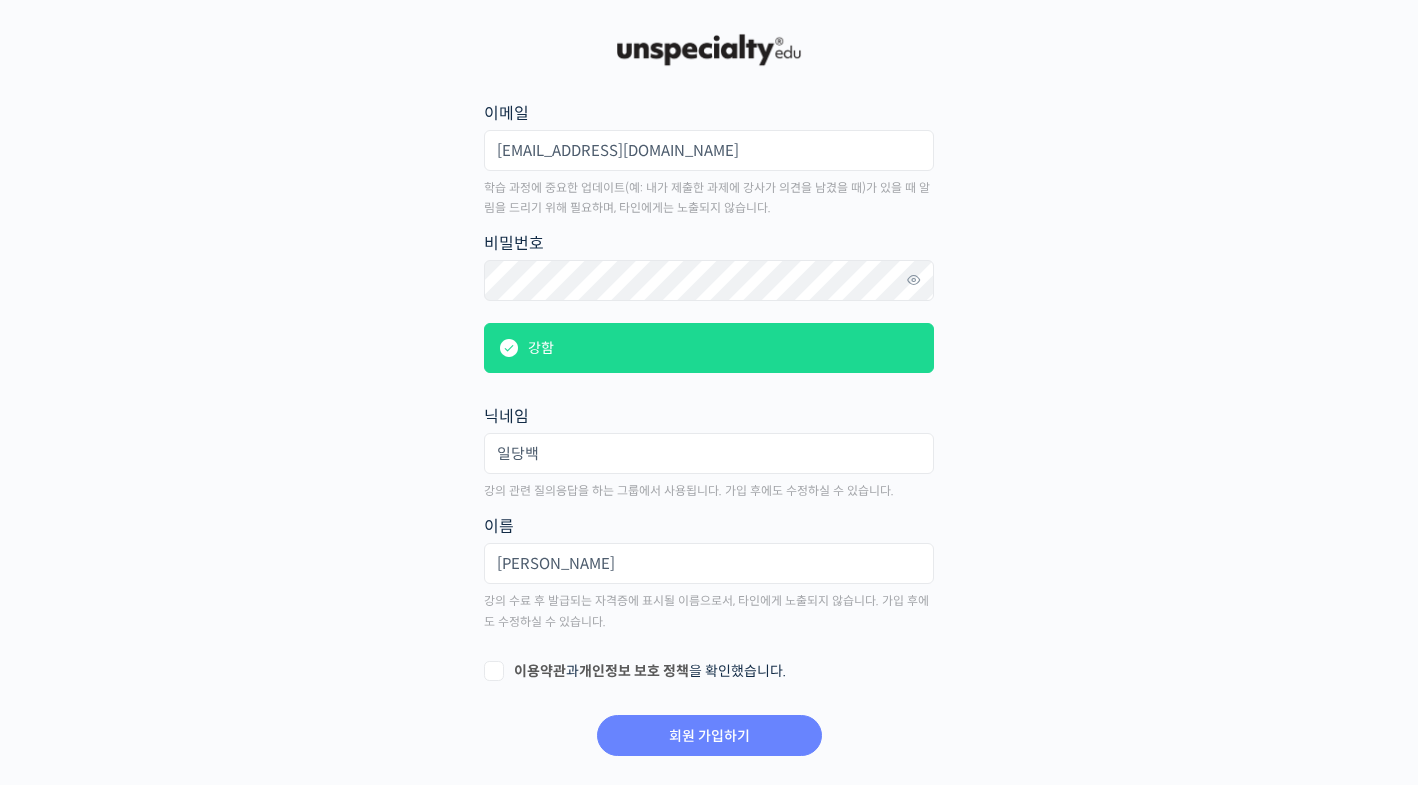 click on "이용약관 과  개인정보 보호 정책 을 확인했습니다." at bounding box center [709, 672] 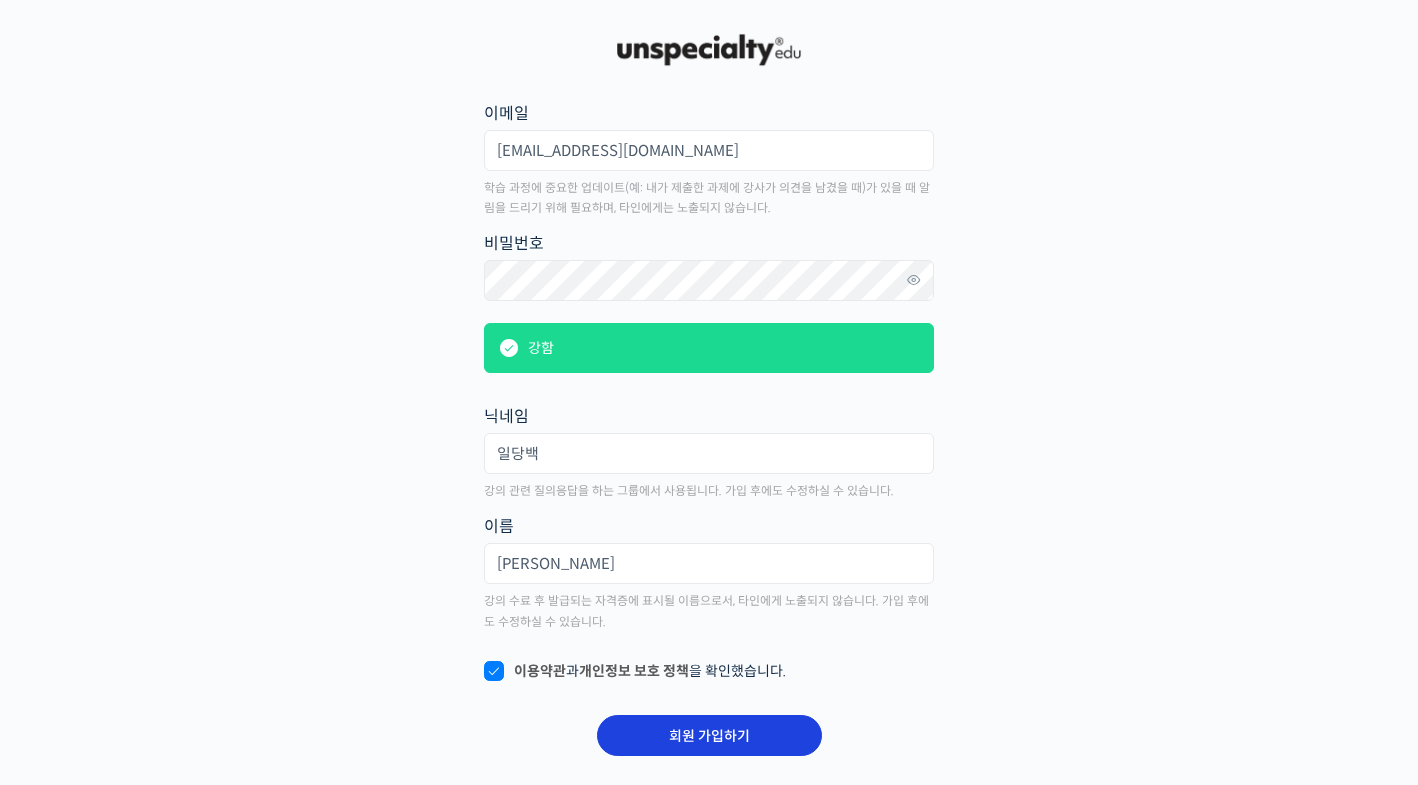 click on "회원 가입하기" at bounding box center [709, 735] 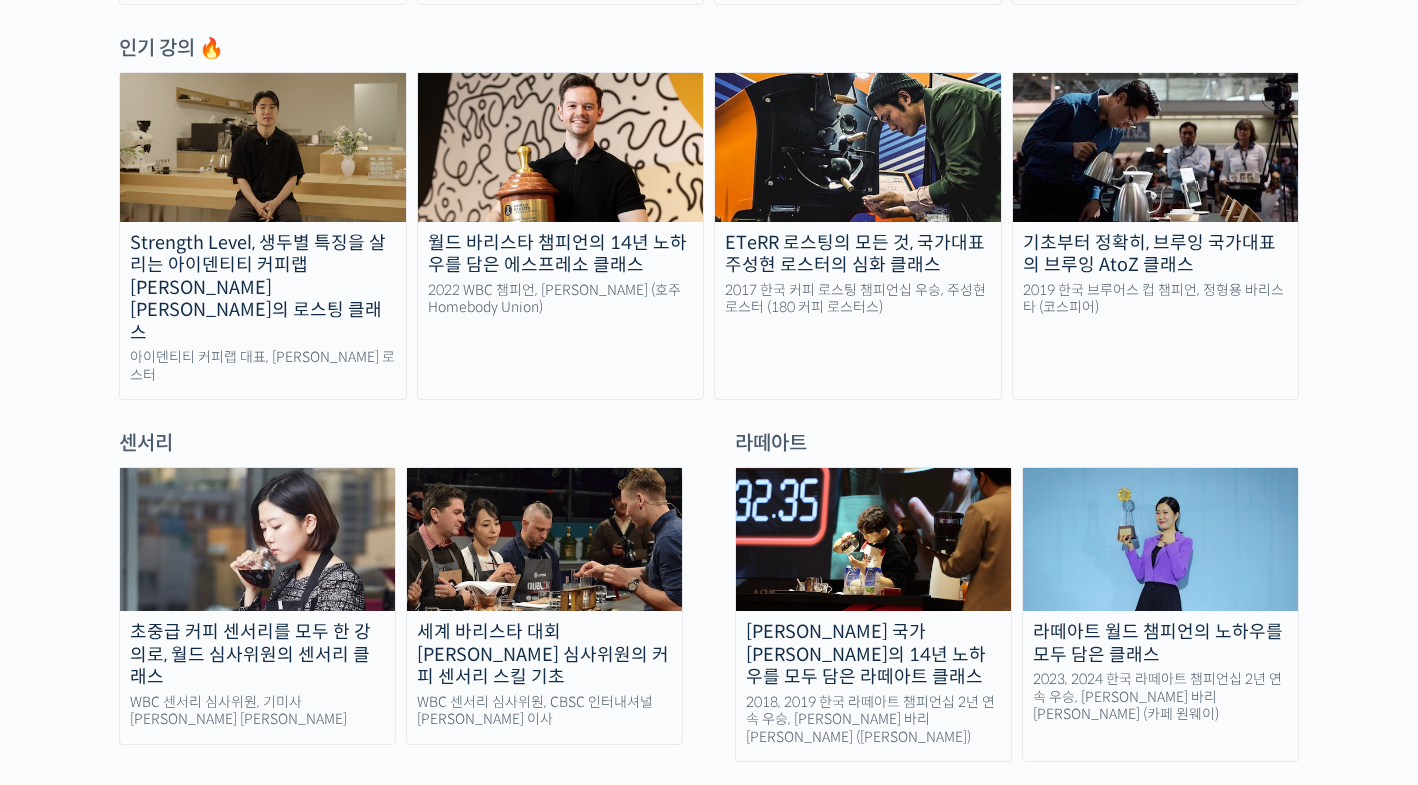 scroll, scrollTop: 1071, scrollLeft: 0, axis: vertical 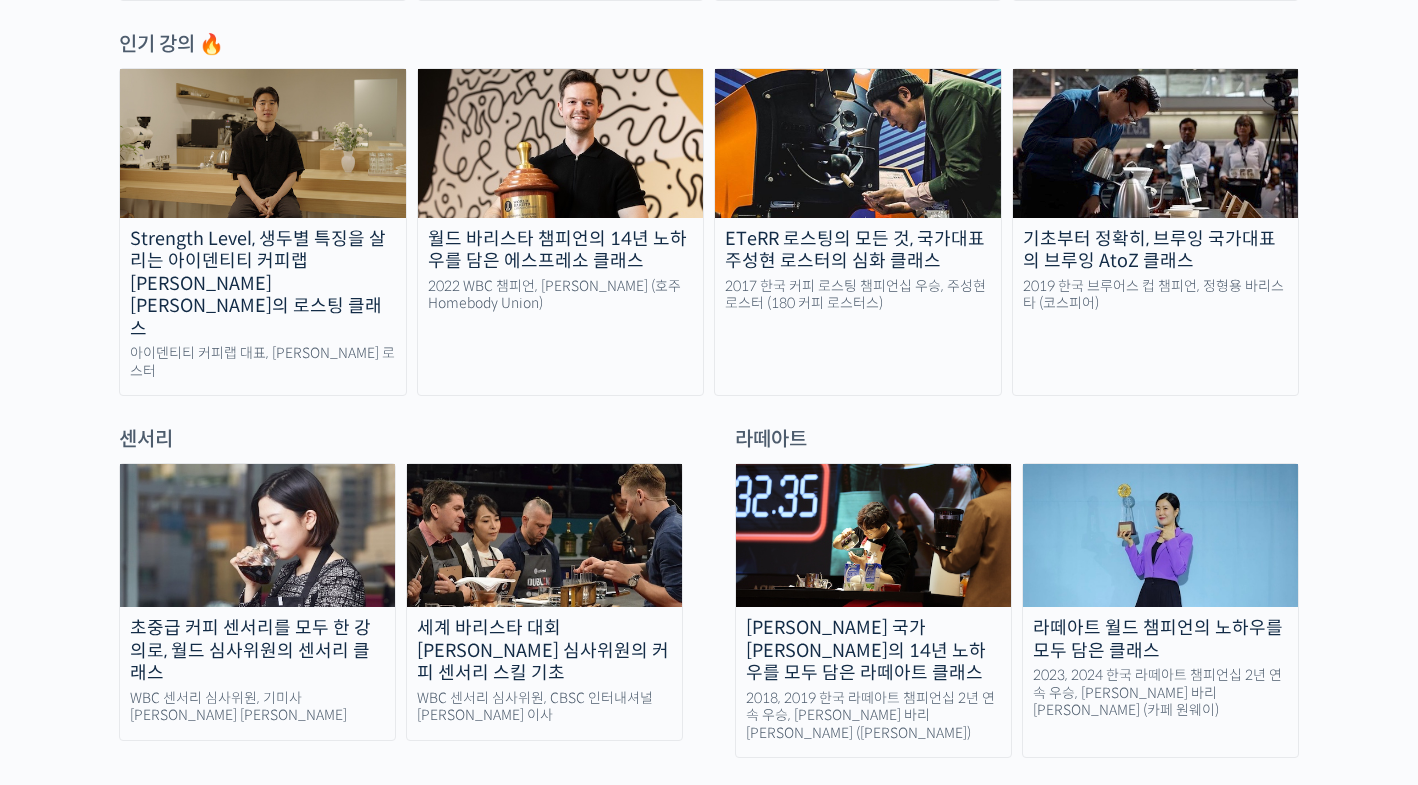 click at bounding box center [561, 143] 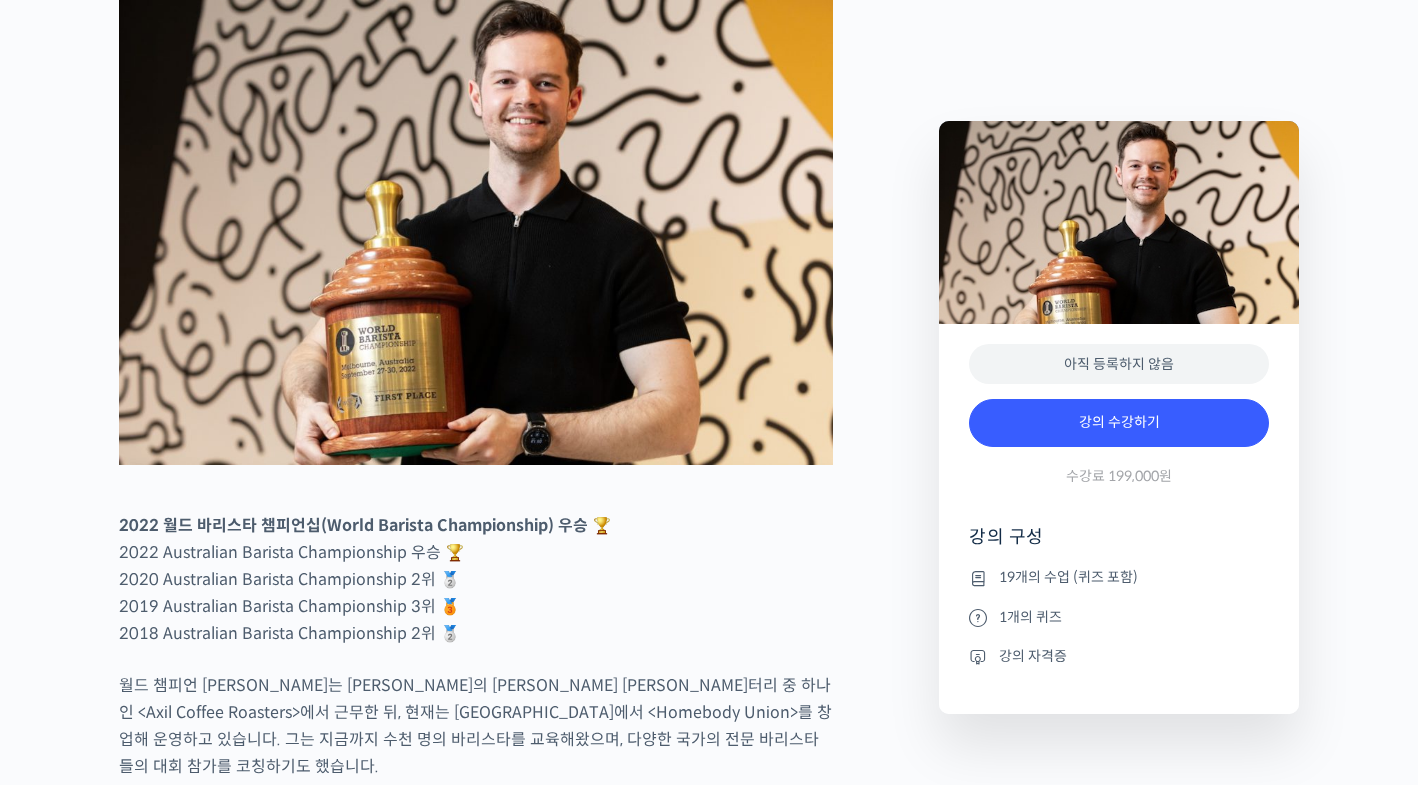 scroll, scrollTop: 1158, scrollLeft: 0, axis: vertical 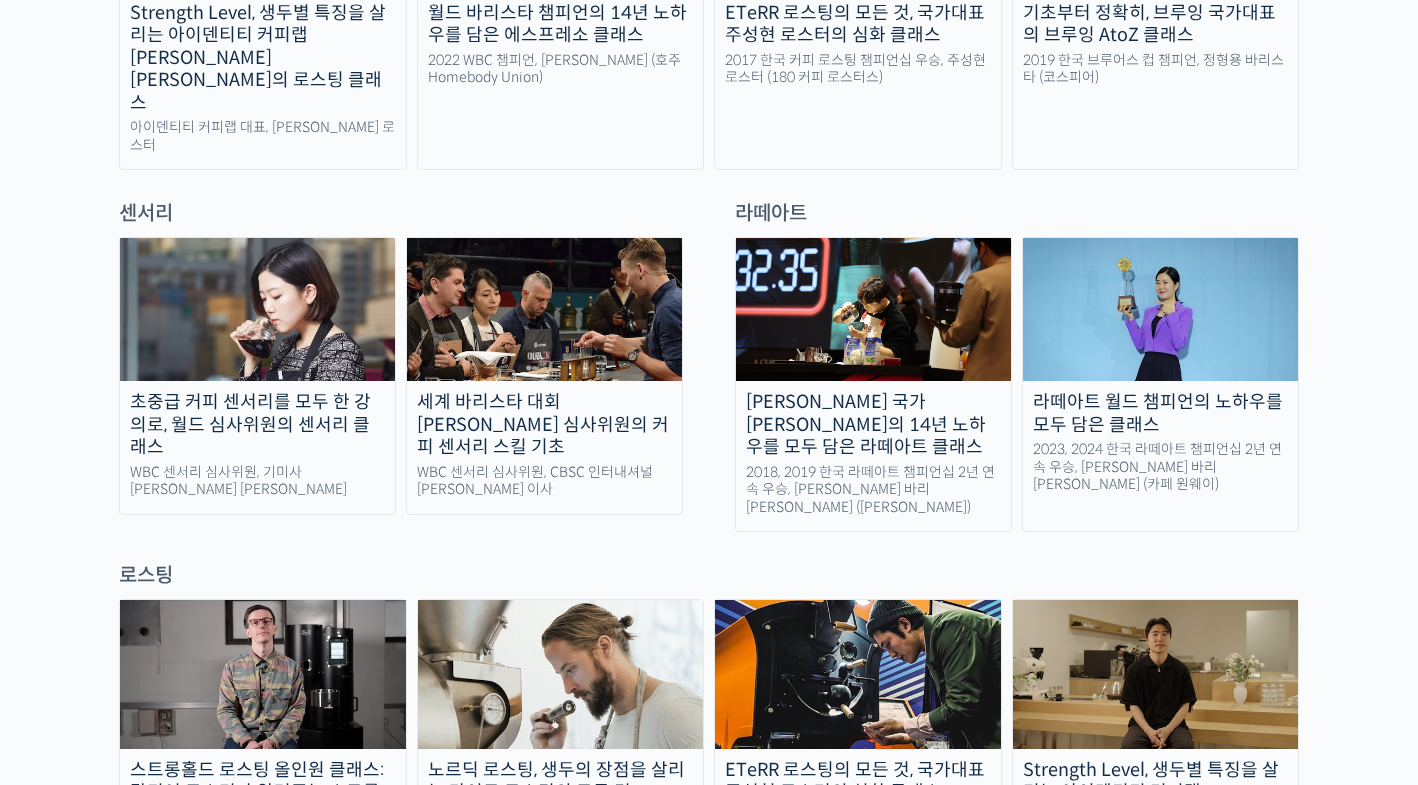 click at bounding box center (544, 309) 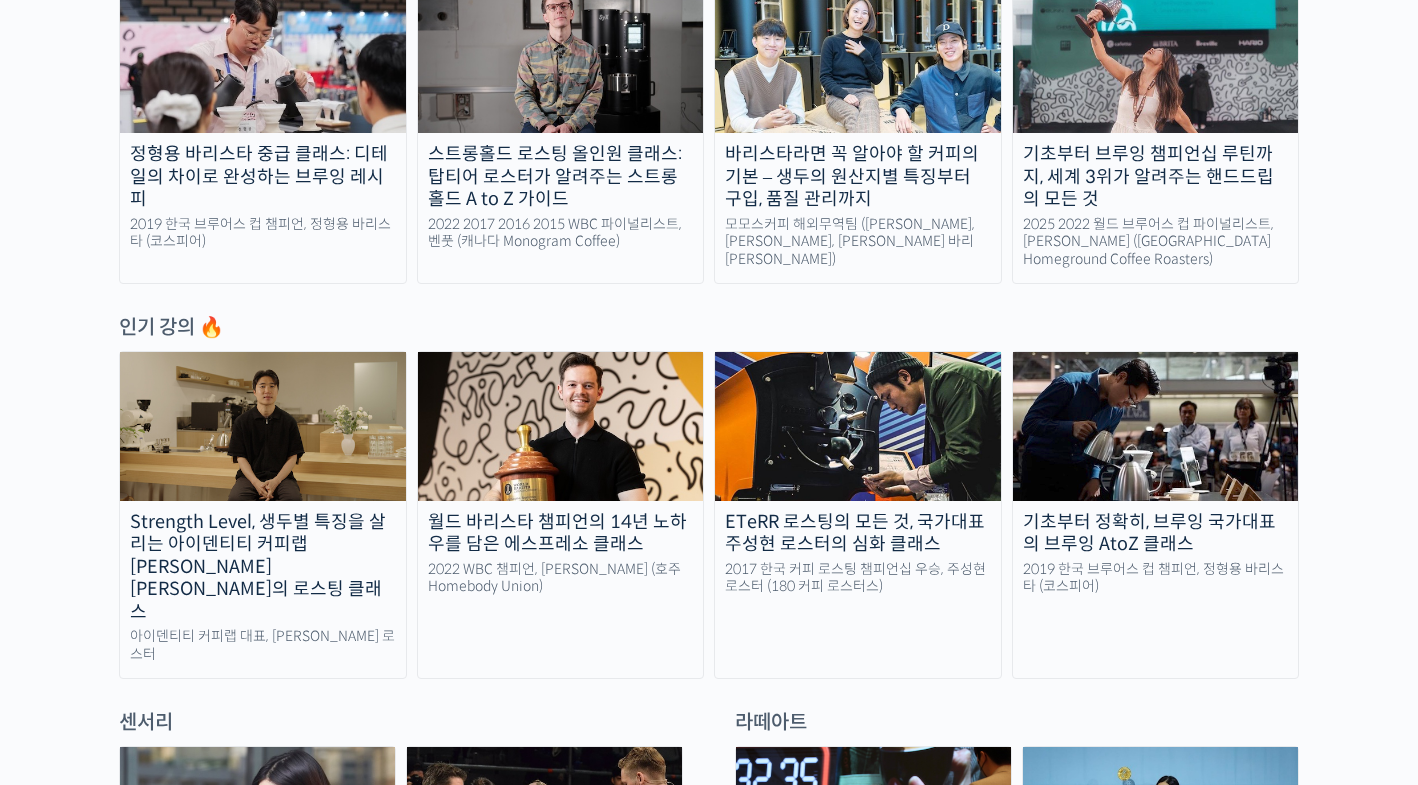 scroll, scrollTop: 746, scrollLeft: 0, axis: vertical 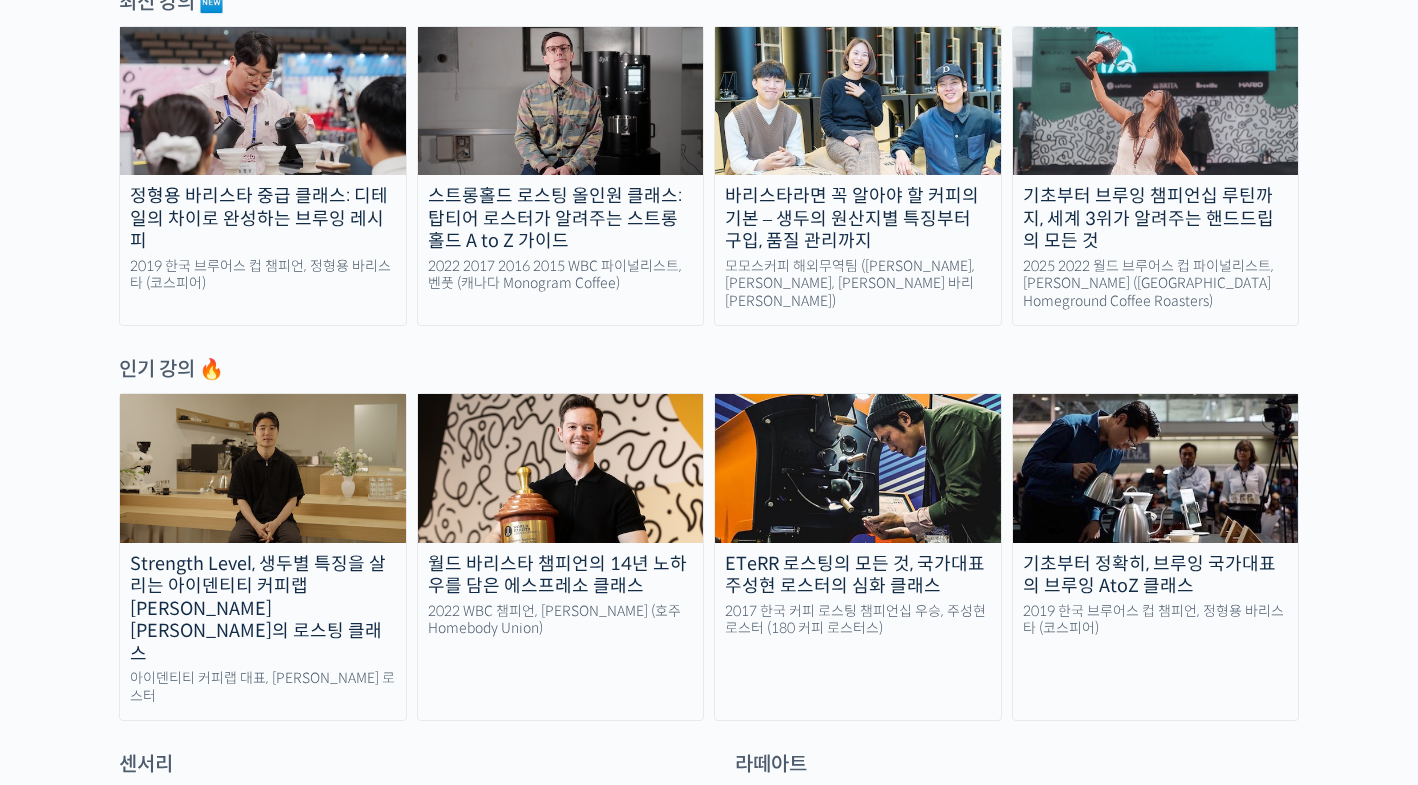 click at bounding box center (561, 101) 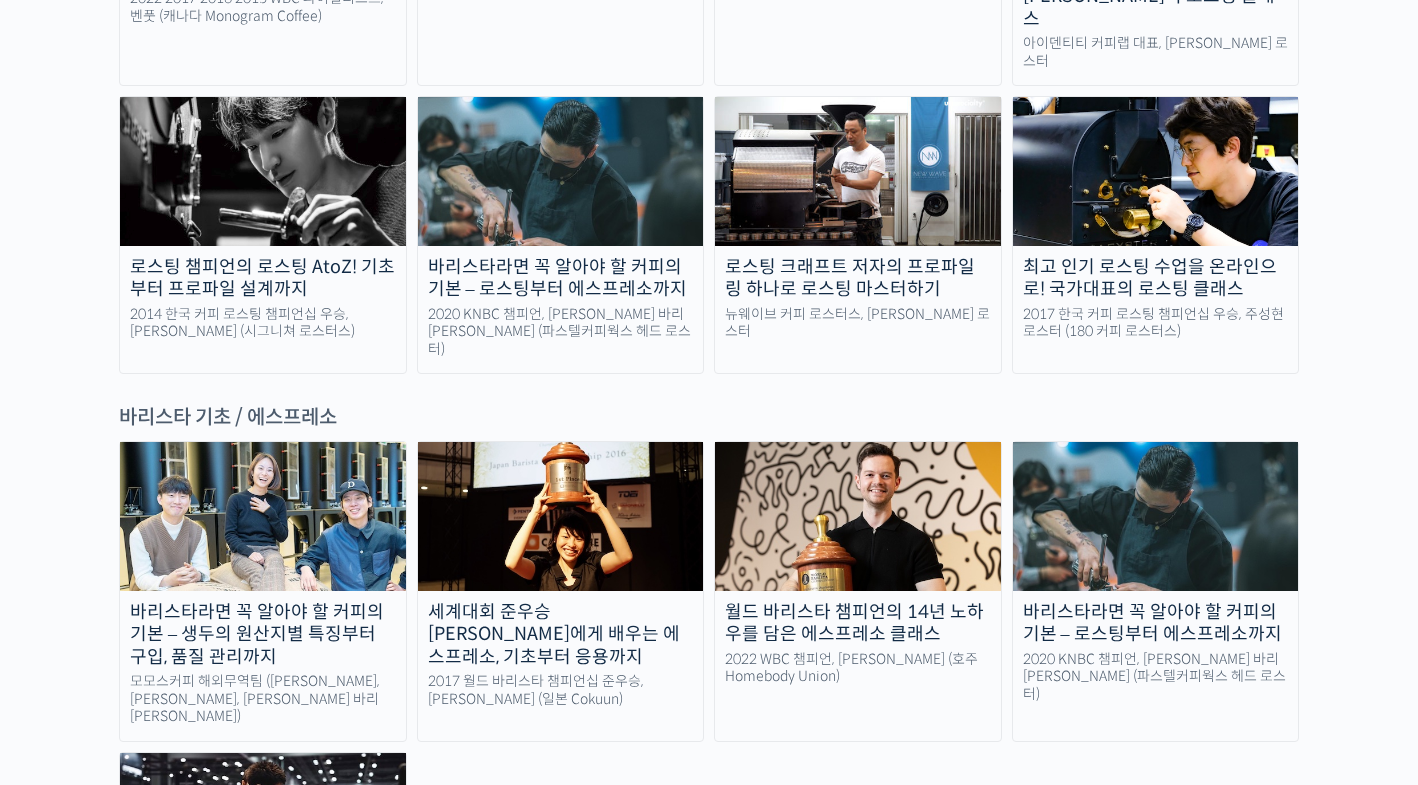 scroll, scrollTop: 2182, scrollLeft: 0, axis: vertical 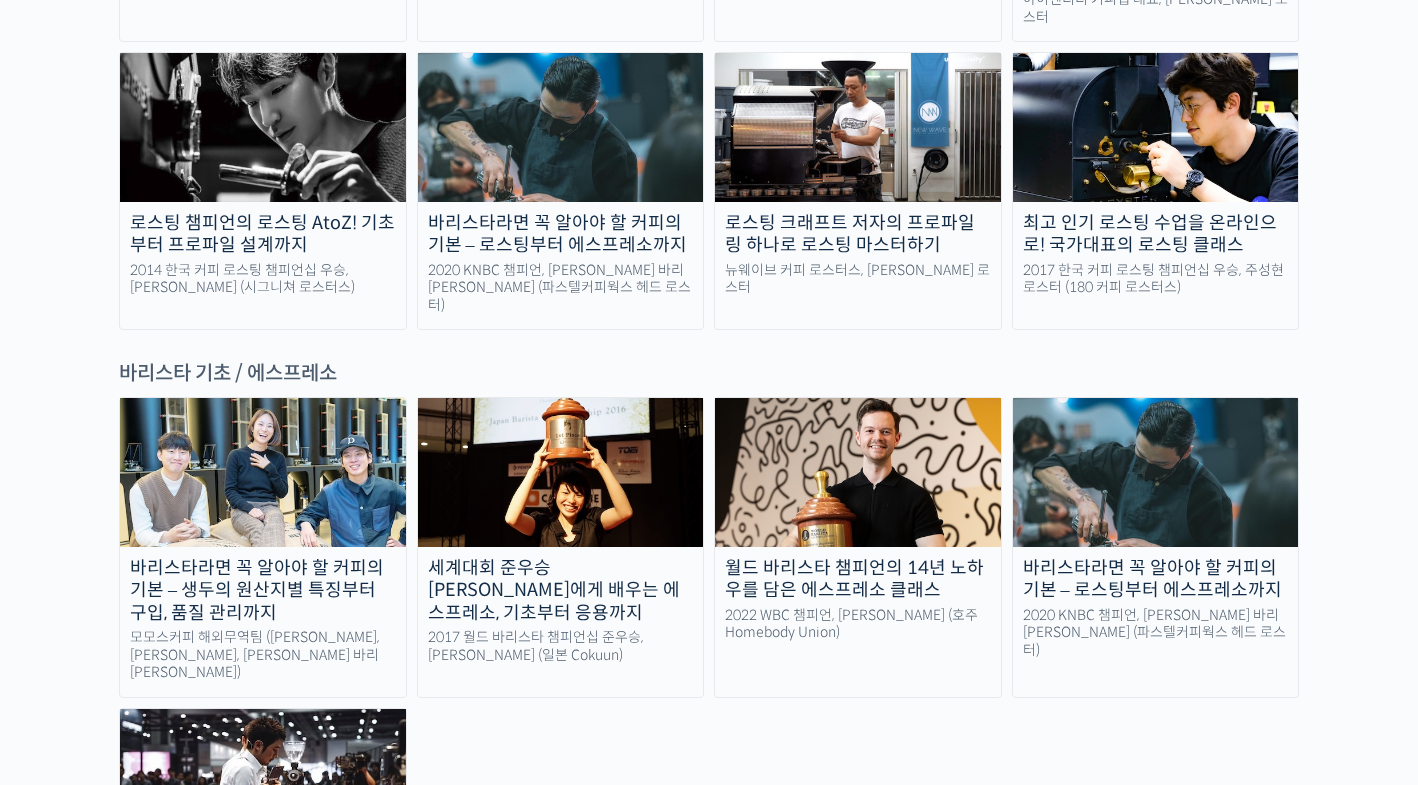 click at bounding box center [561, 472] 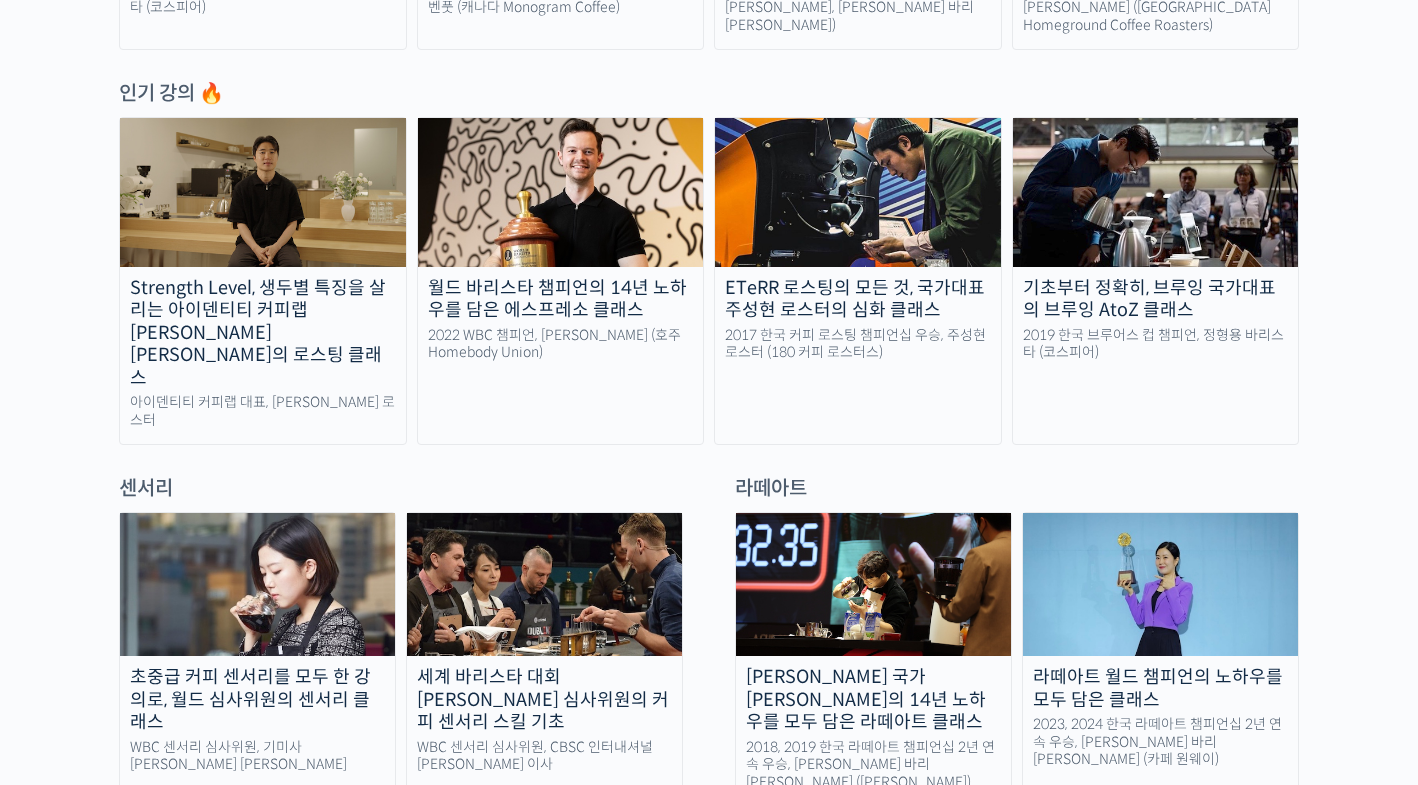 scroll, scrollTop: 1018, scrollLeft: 0, axis: vertical 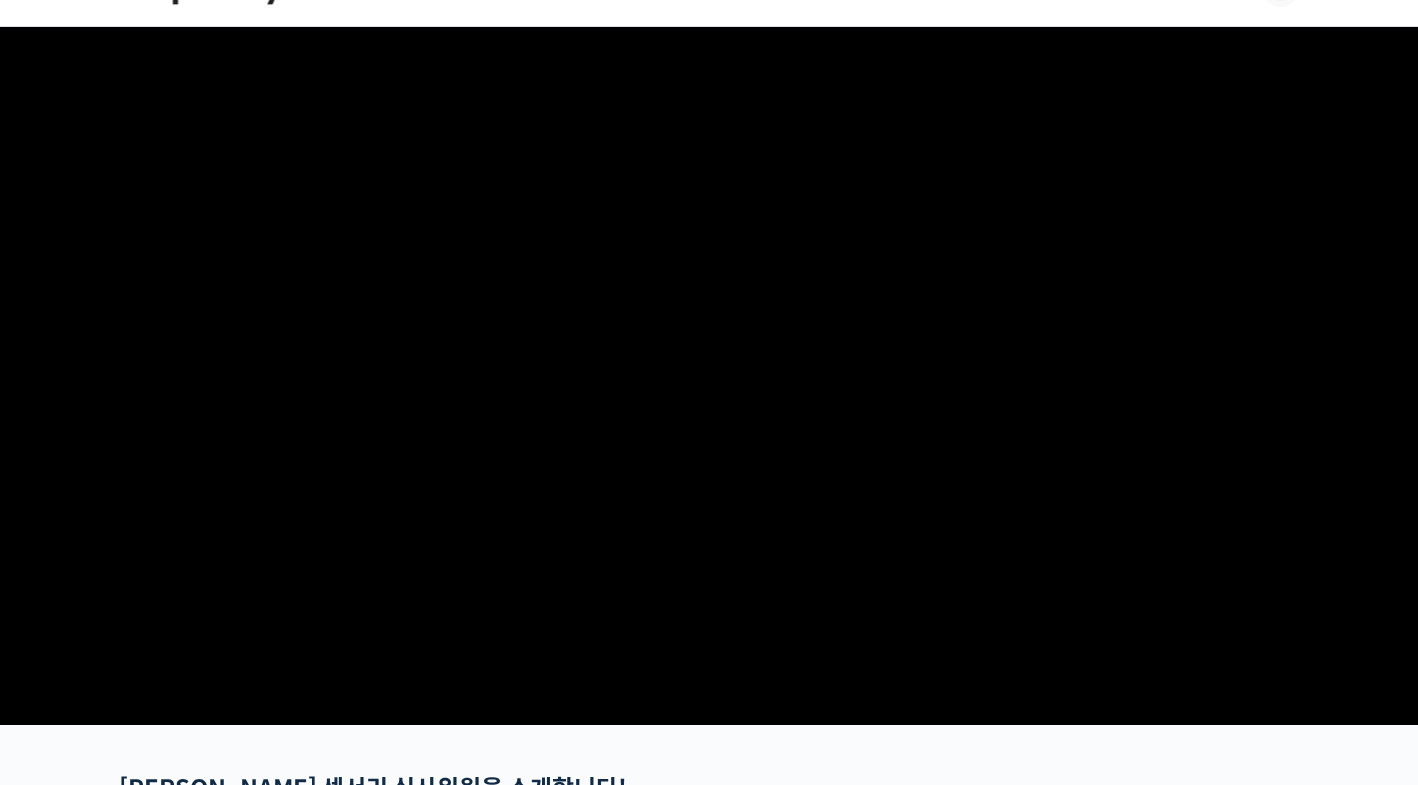 click at bounding box center [709, 372] 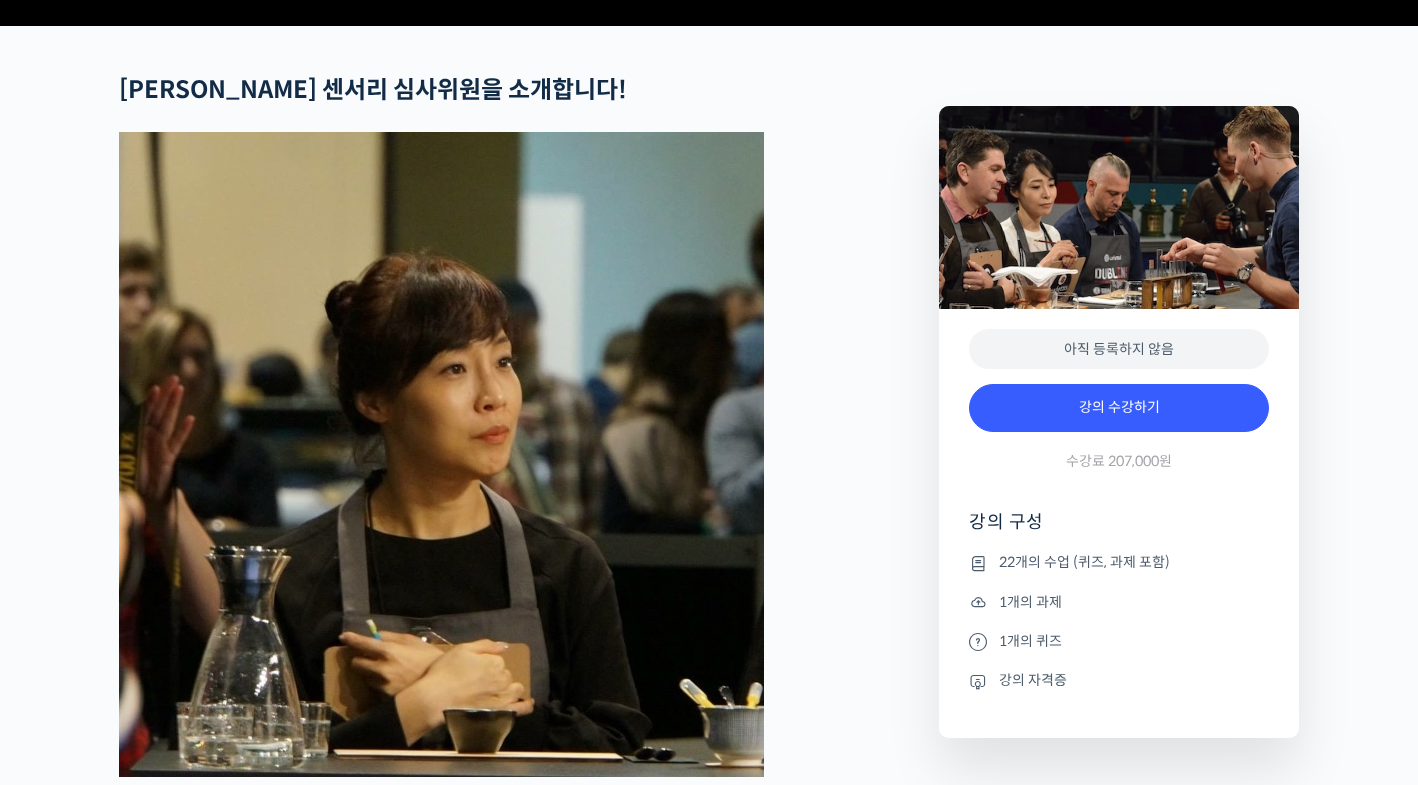 scroll, scrollTop: 803, scrollLeft: 0, axis: vertical 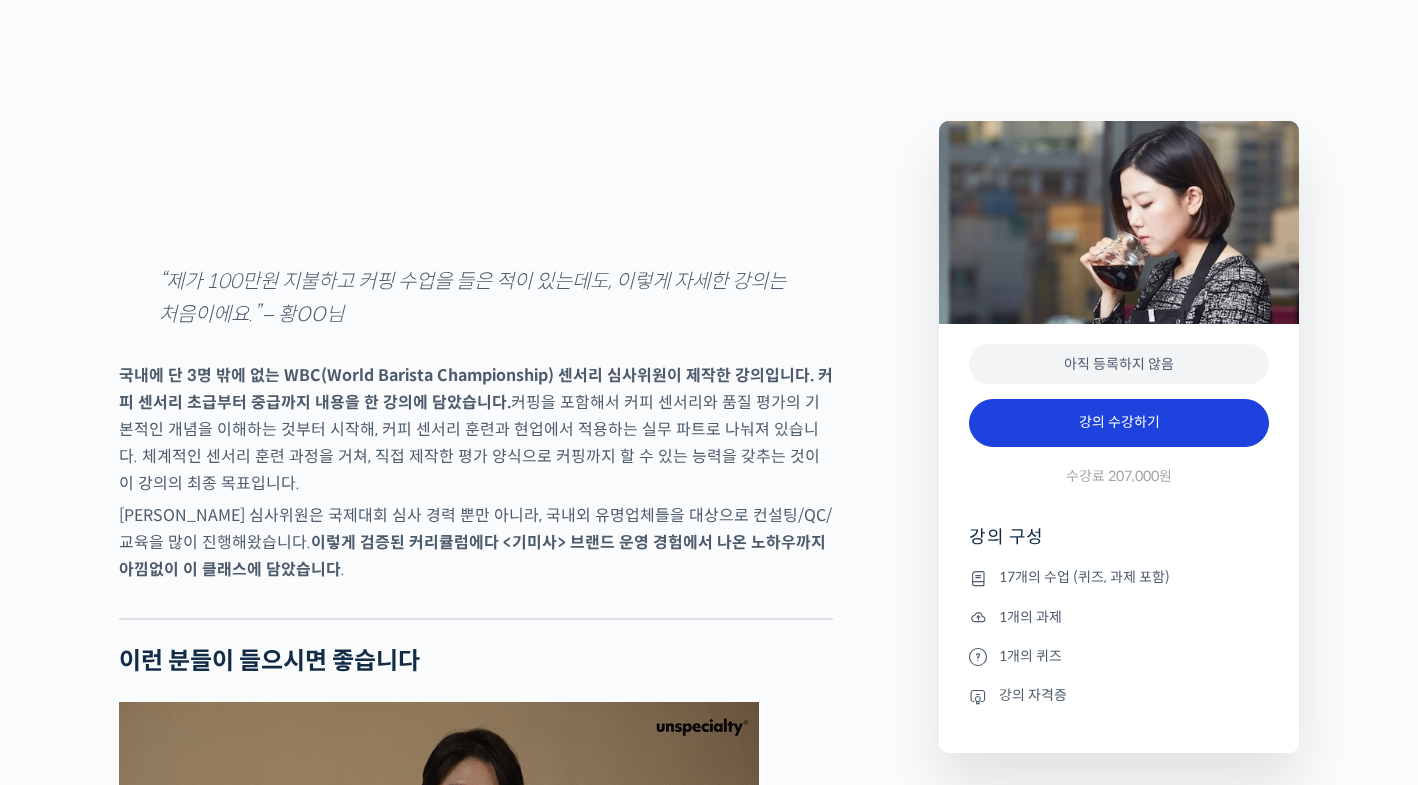click on "강의 수강하기" at bounding box center (1119, 423) 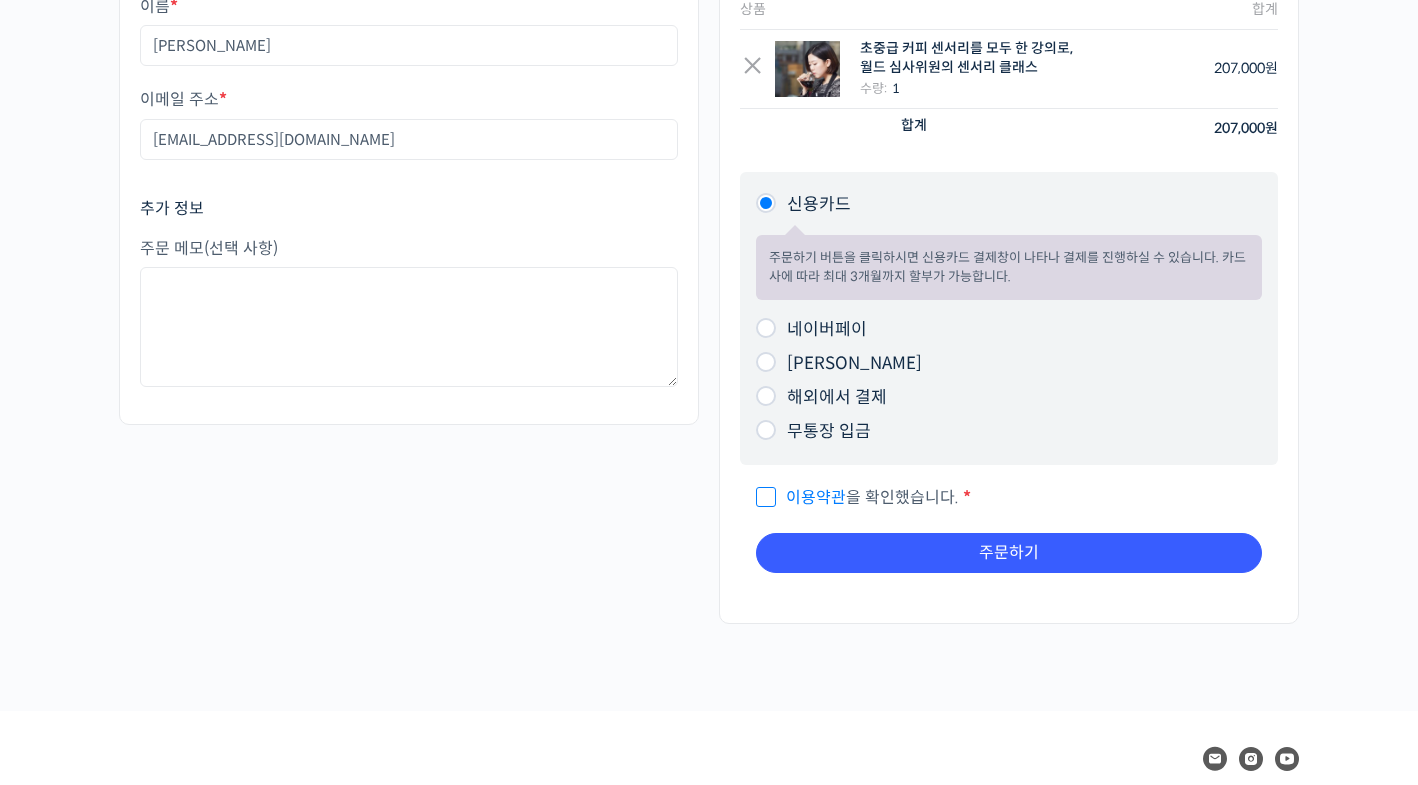 scroll, scrollTop: 318, scrollLeft: 0, axis: vertical 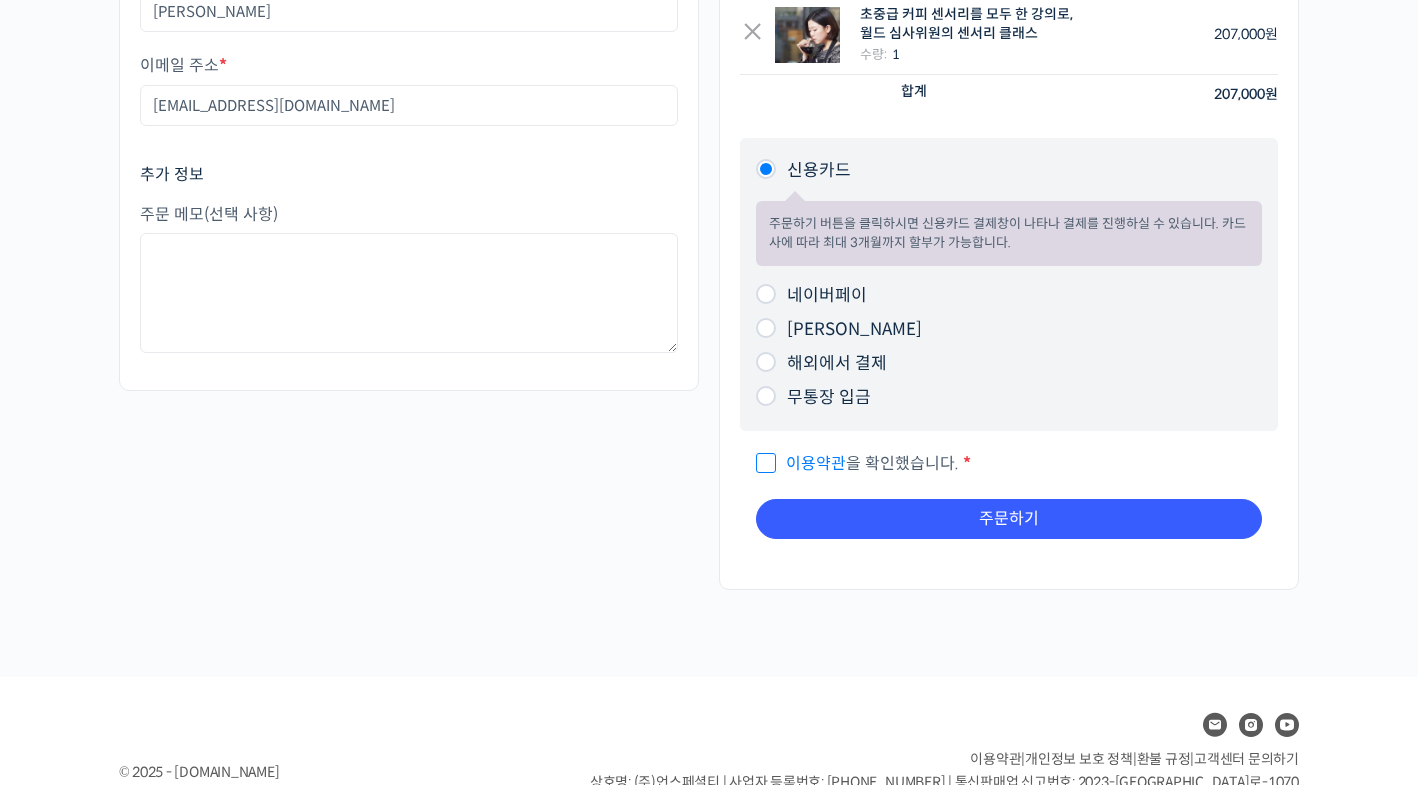 click on "네이버페이
주문하기 버튼을 클릭하시면 네이버페이 결제창이 나타나 결제를 진행하실 수 있습니다." at bounding box center [1009, 296] 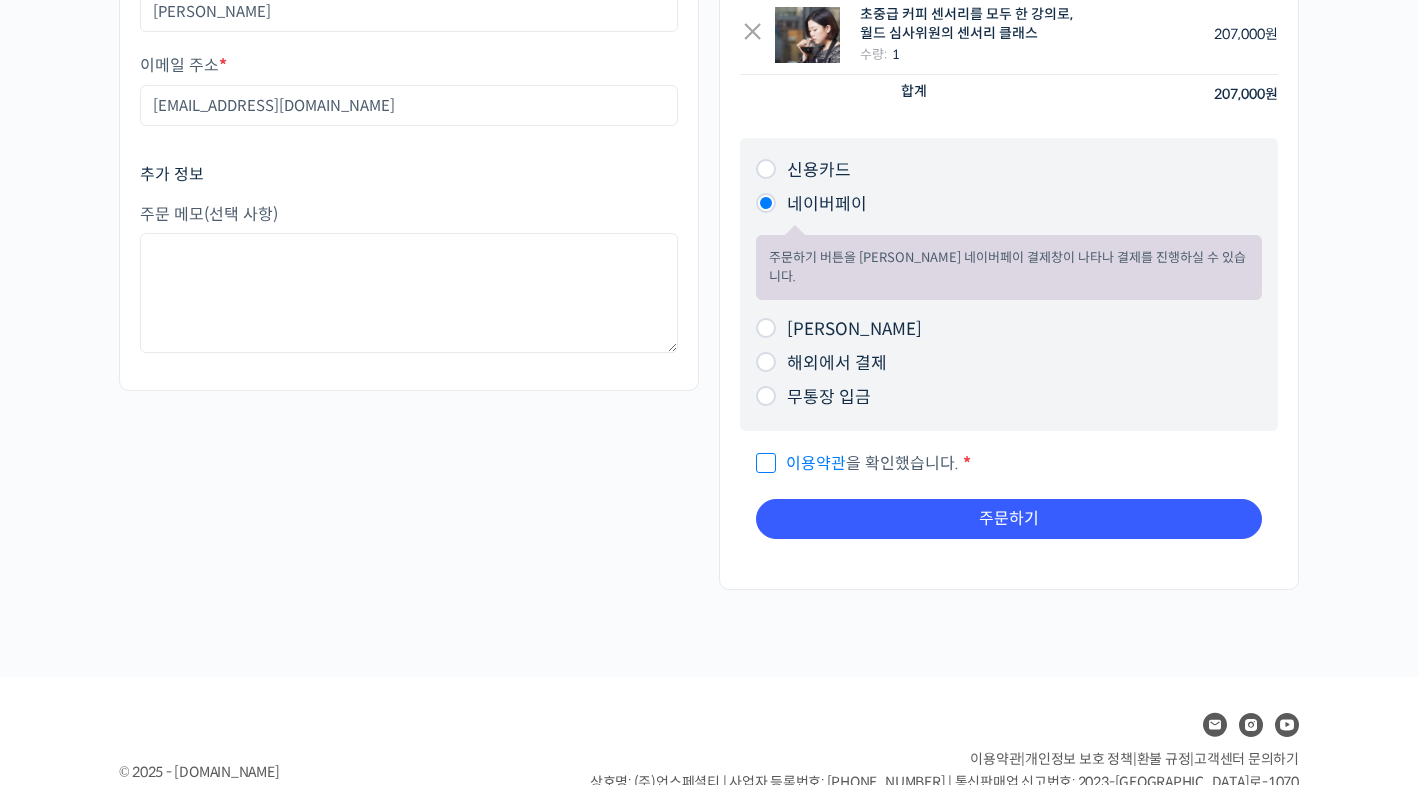 click on "이용약관 을 확인했습니다." at bounding box center [857, 463] 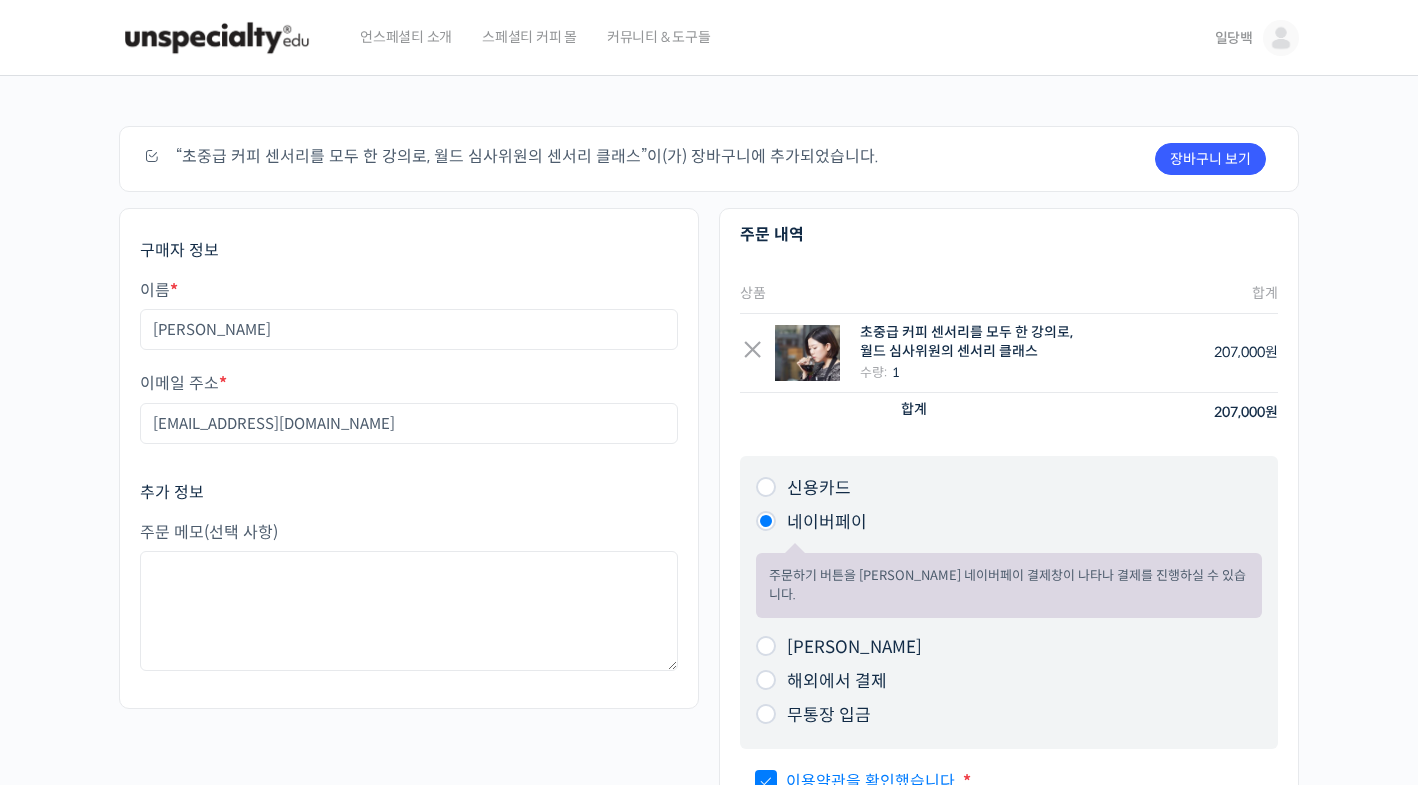scroll, scrollTop: 0, scrollLeft: 0, axis: both 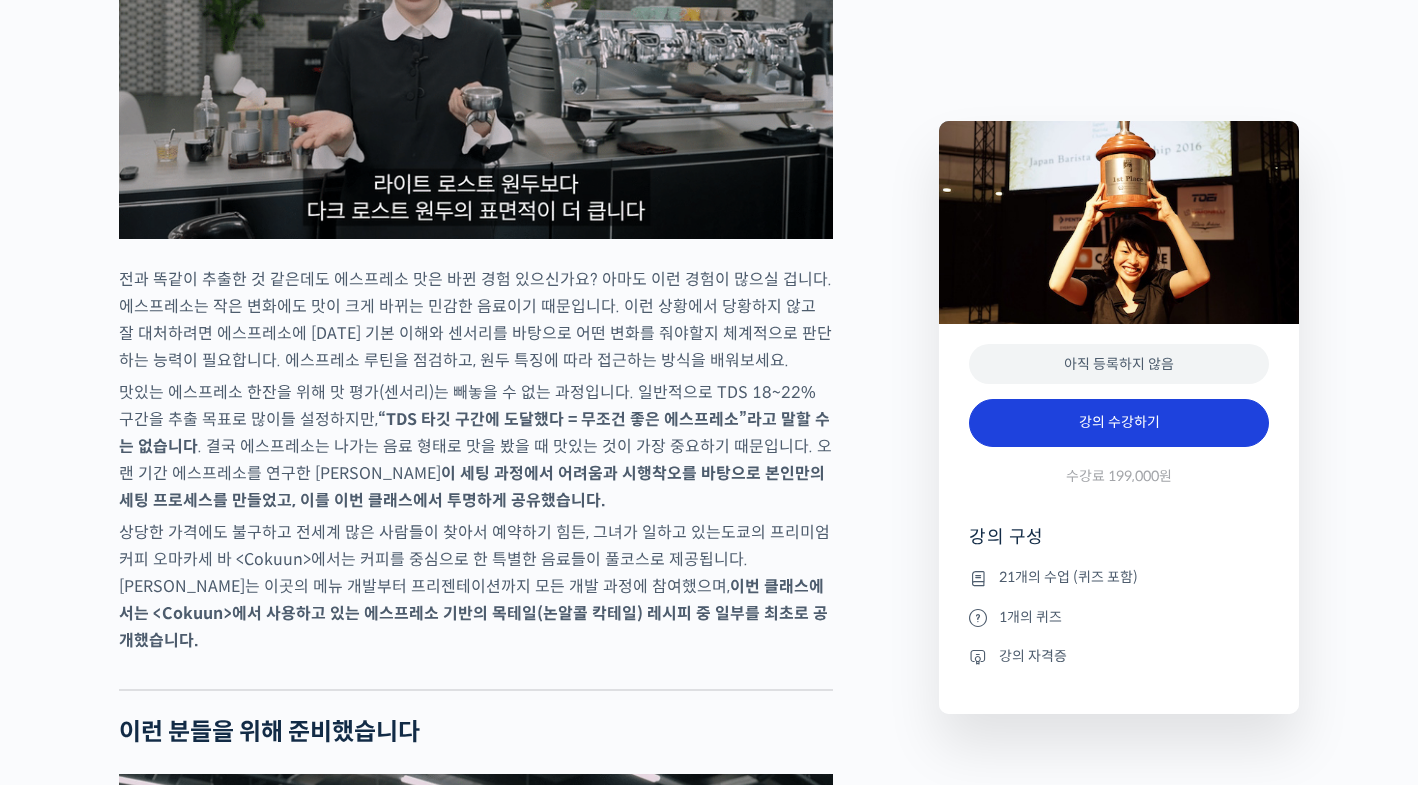 click on "강의 수강하기" at bounding box center [1119, 423] 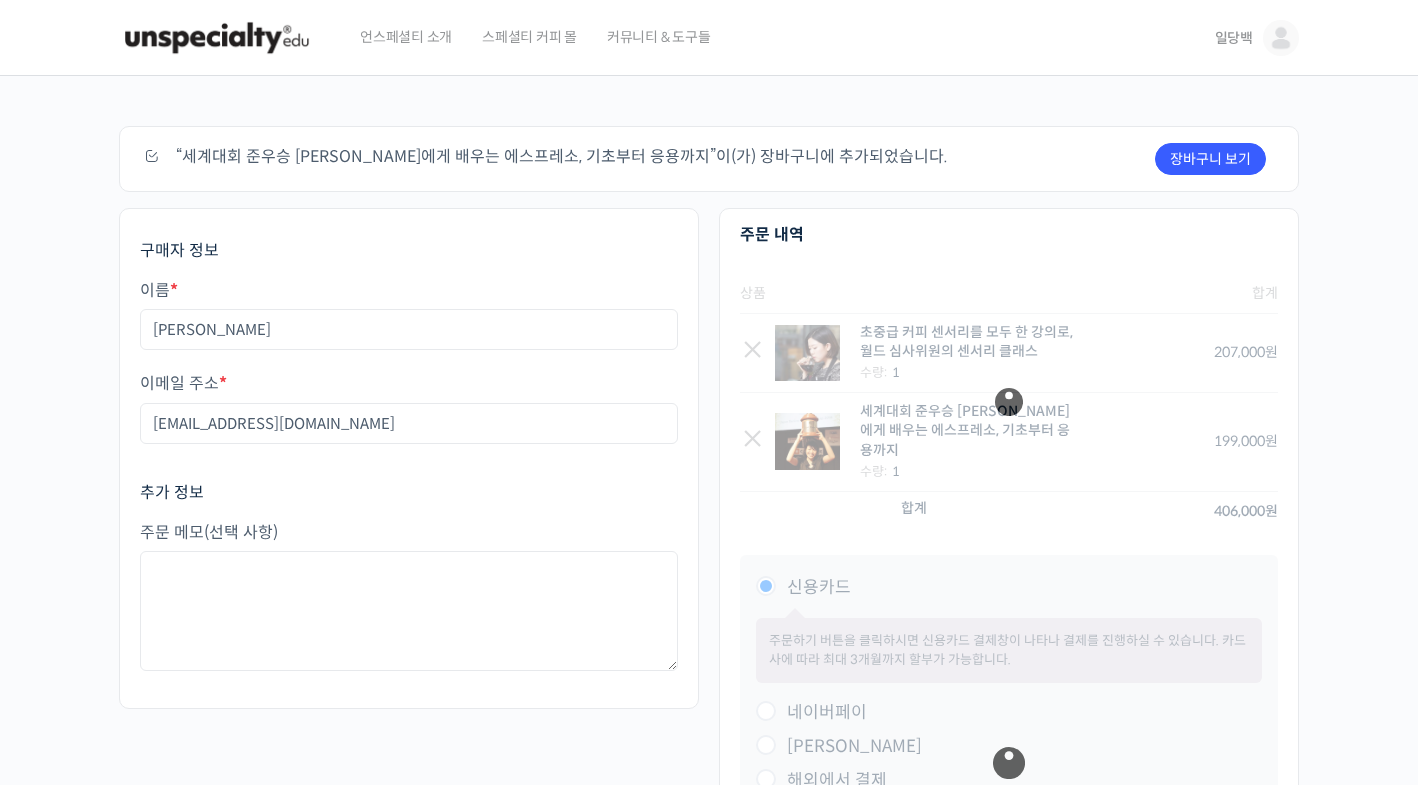 scroll, scrollTop: 0, scrollLeft: 0, axis: both 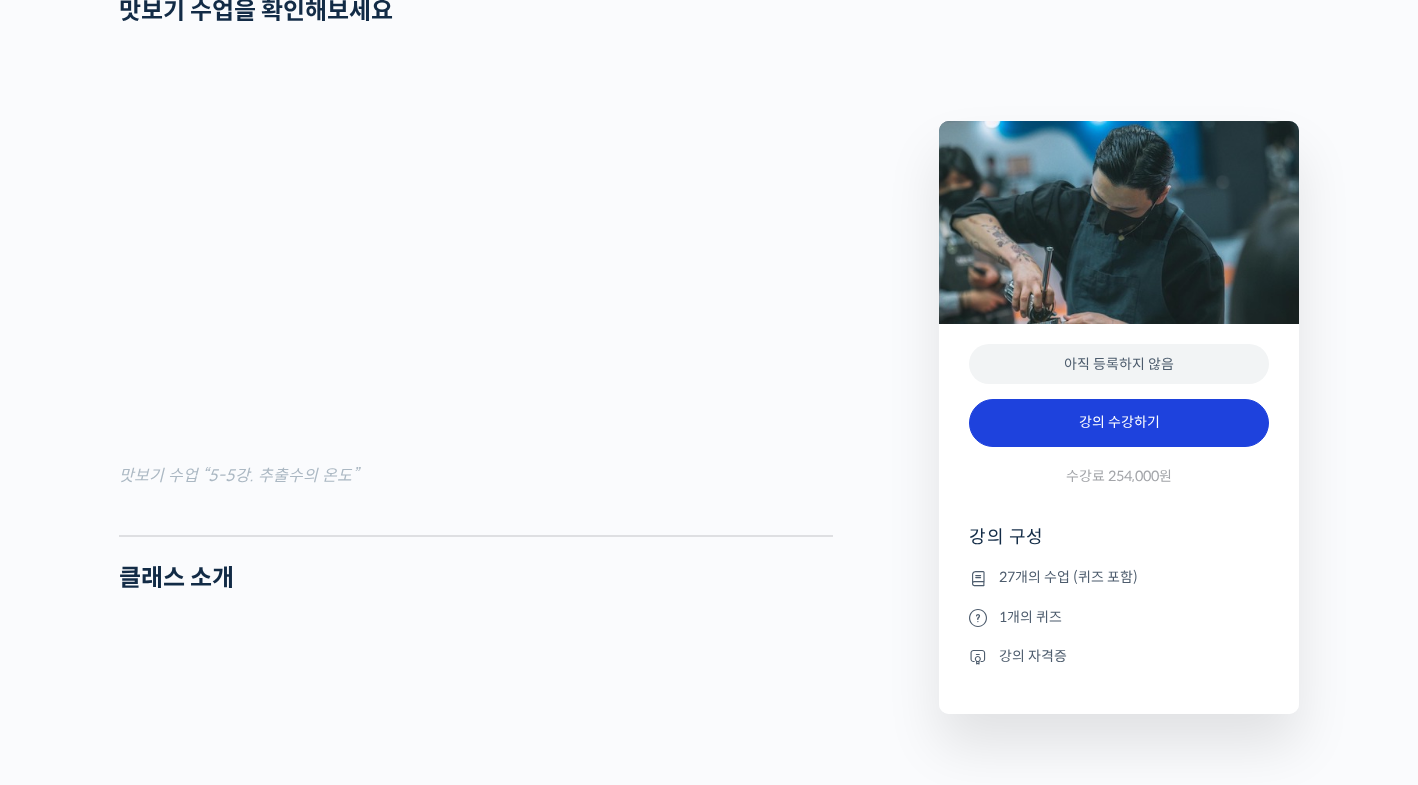 click on "강의 수강하기" at bounding box center (1119, 423) 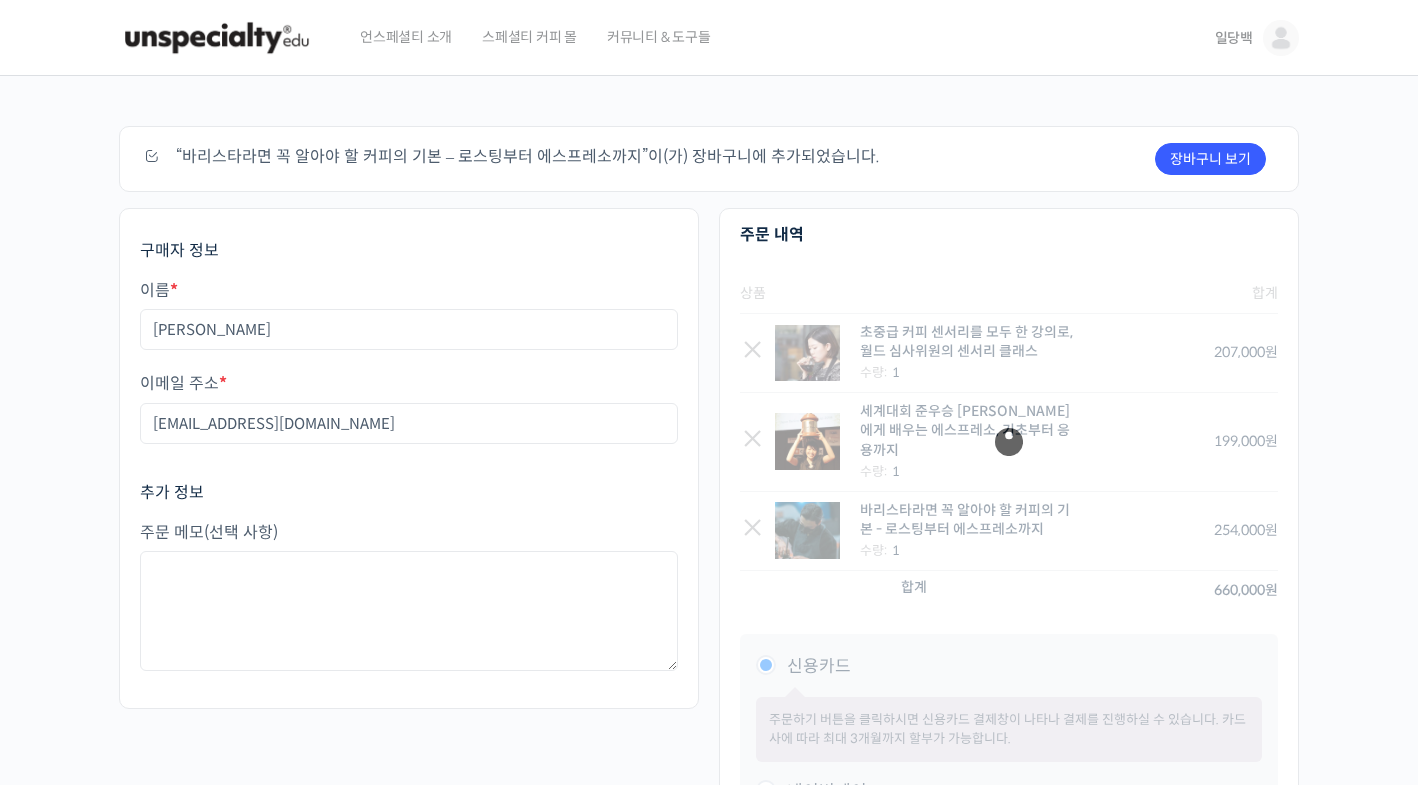 scroll, scrollTop: 0, scrollLeft: 0, axis: both 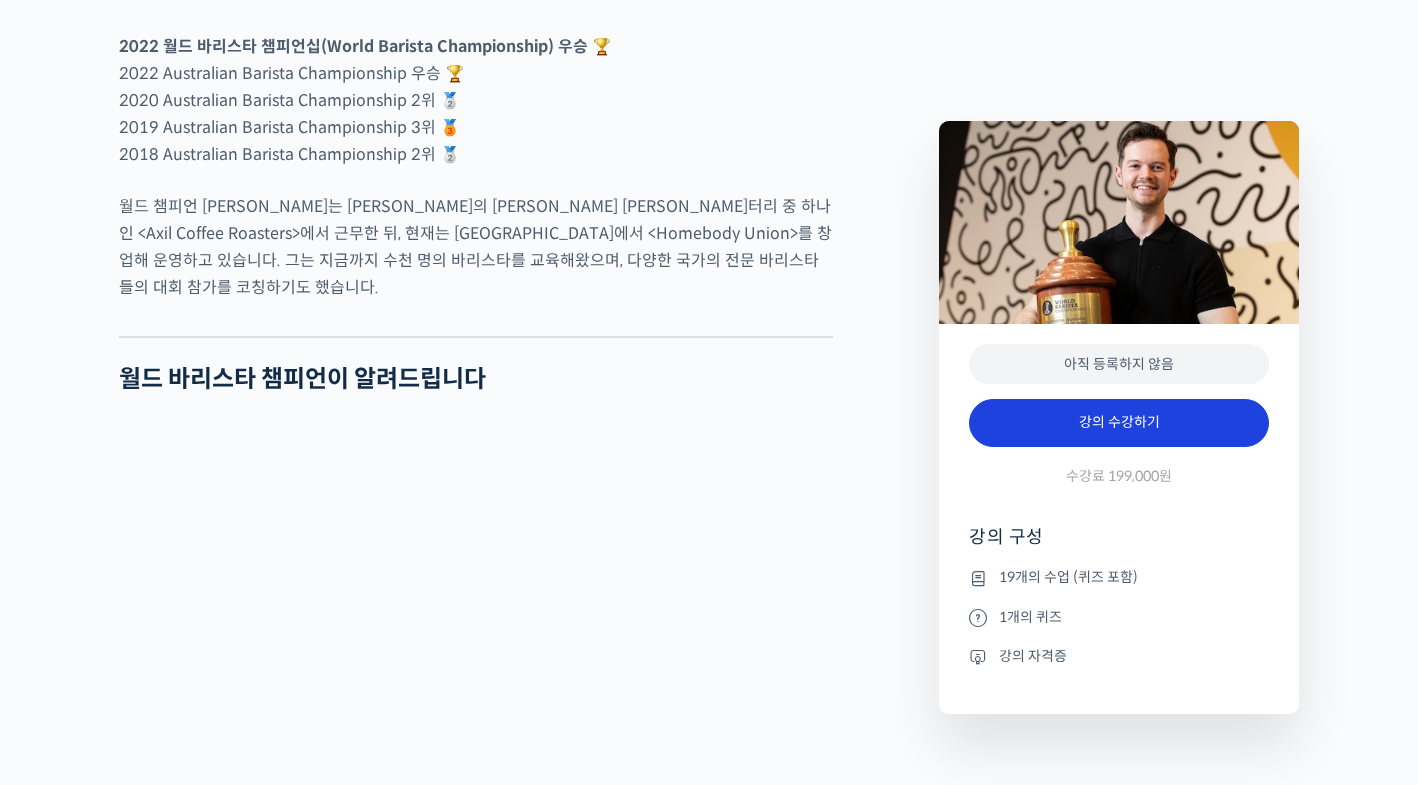 click on "강의 수강하기" at bounding box center (1119, 423) 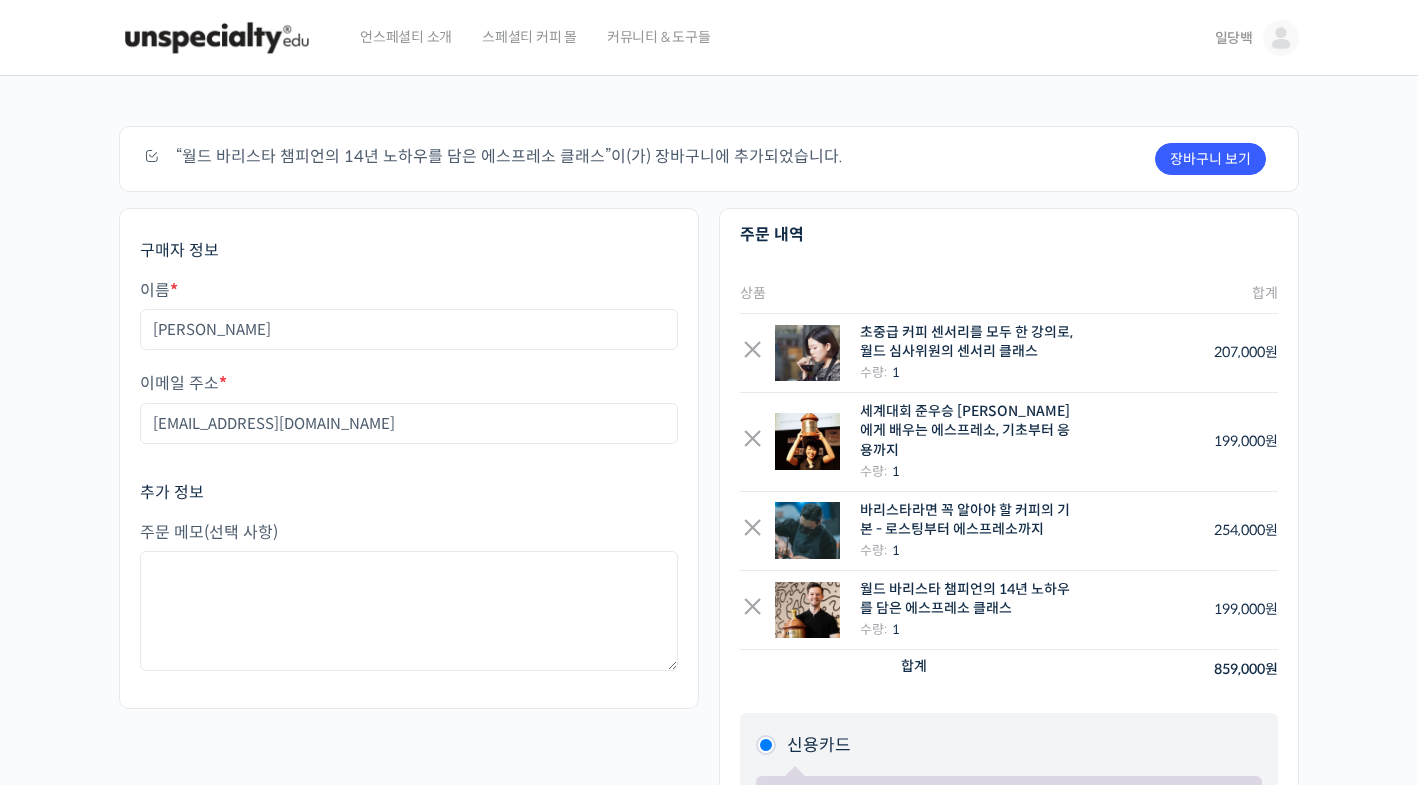 scroll, scrollTop: 52, scrollLeft: 0, axis: vertical 